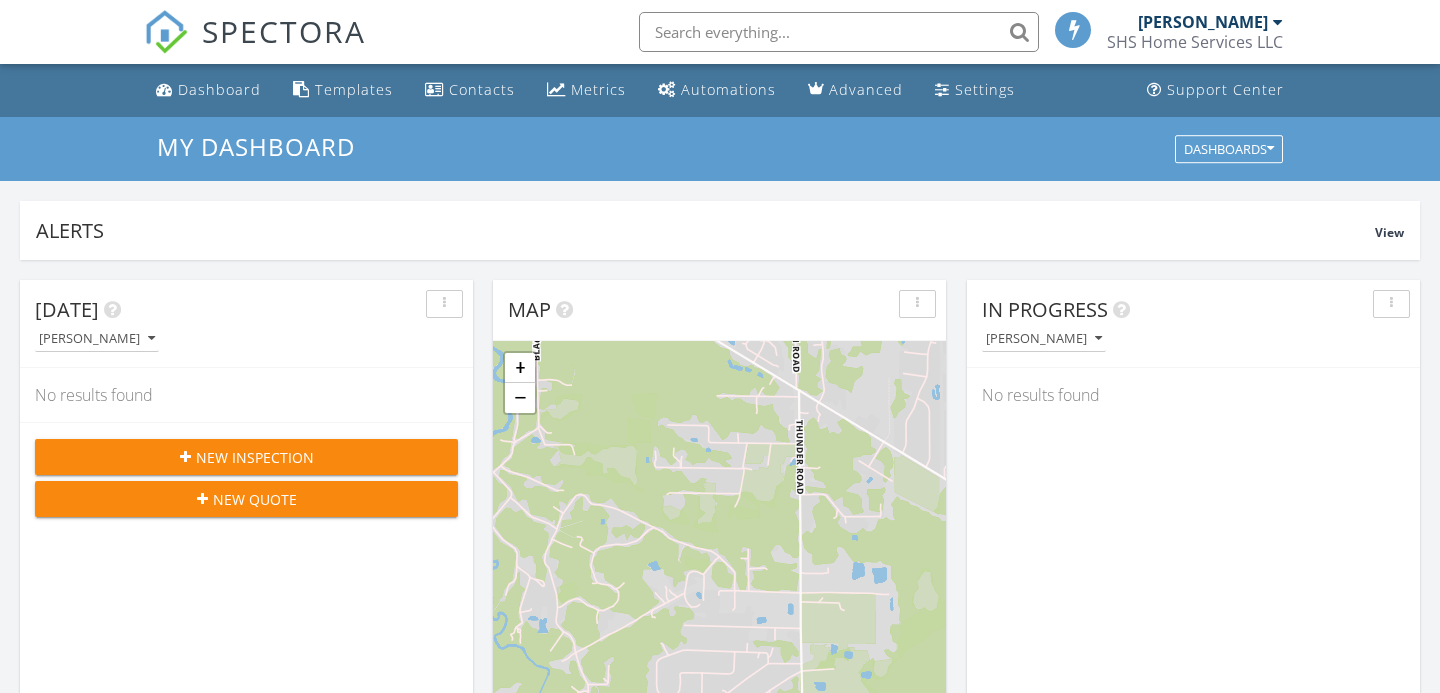 scroll, scrollTop: 0, scrollLeft: 0, axis: both 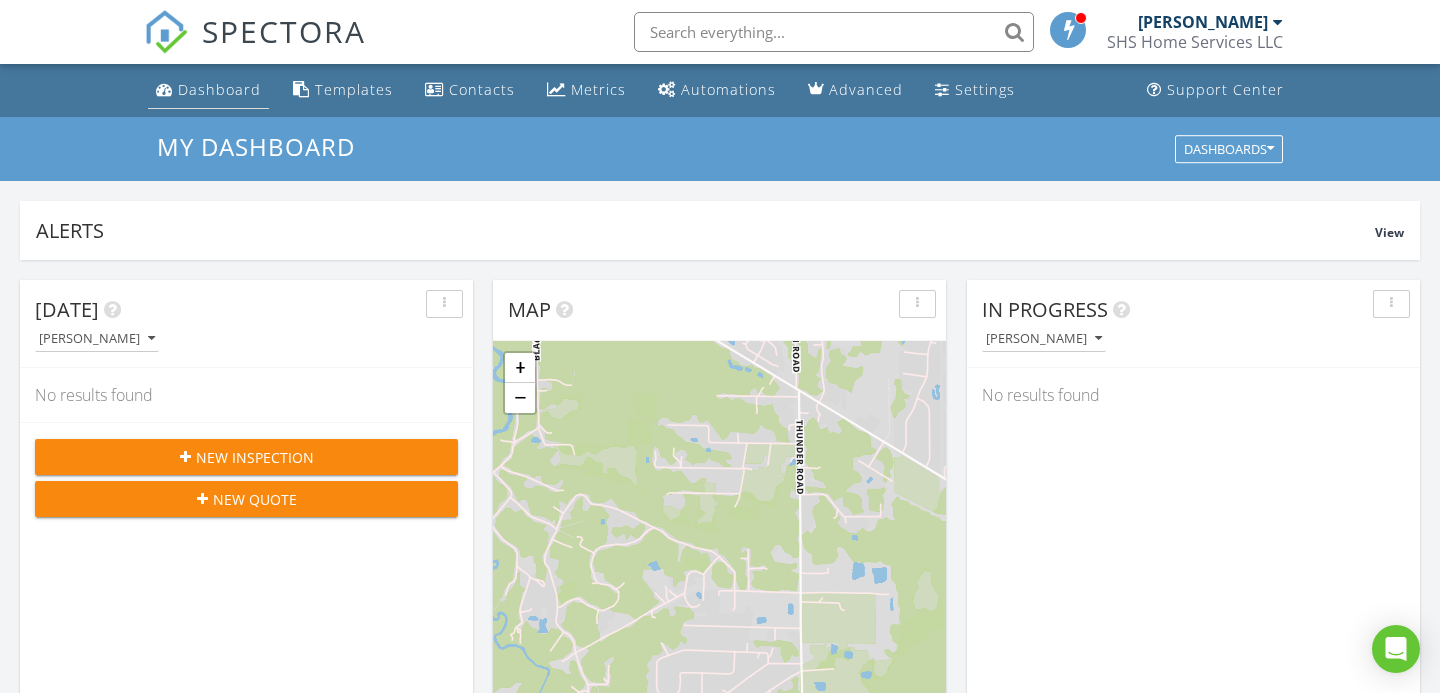 click on "Dashboard" at bounding box center (219, 89) 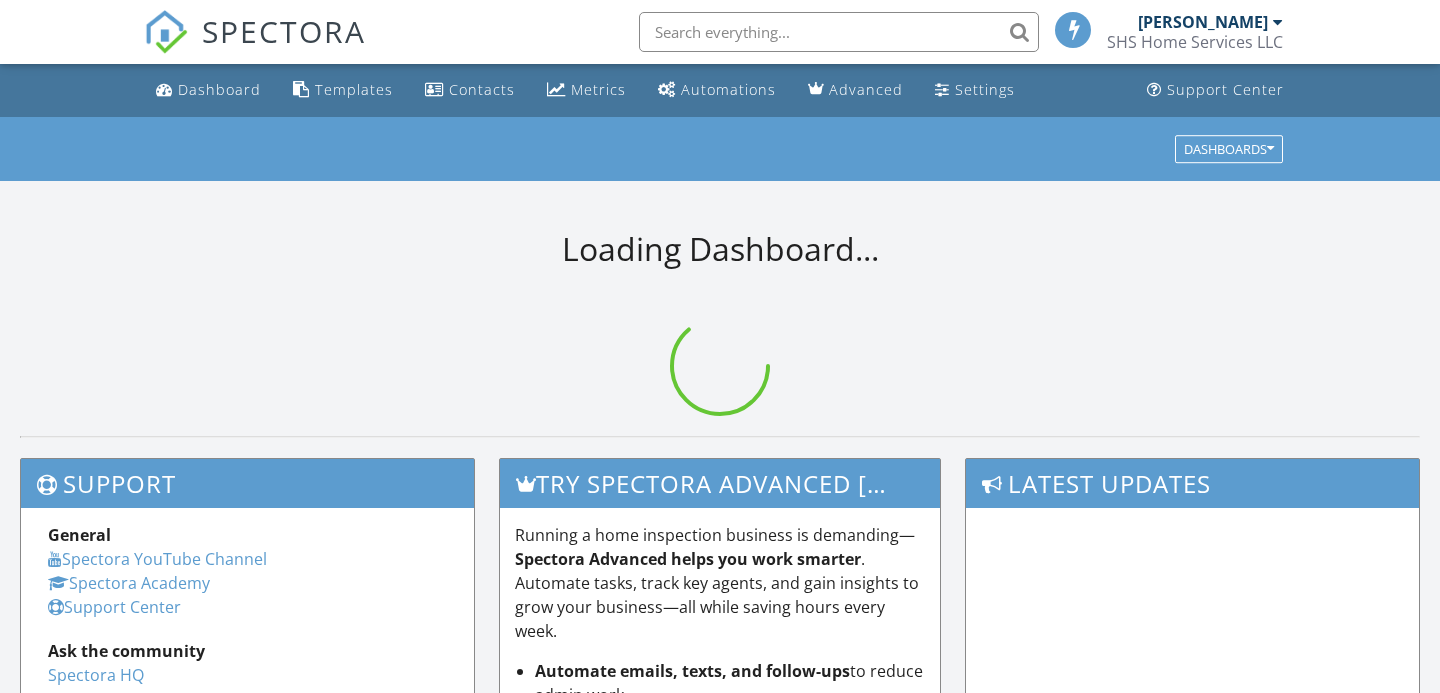 scroll, scrollTop: 0, scrollLeft: 0, axis: both 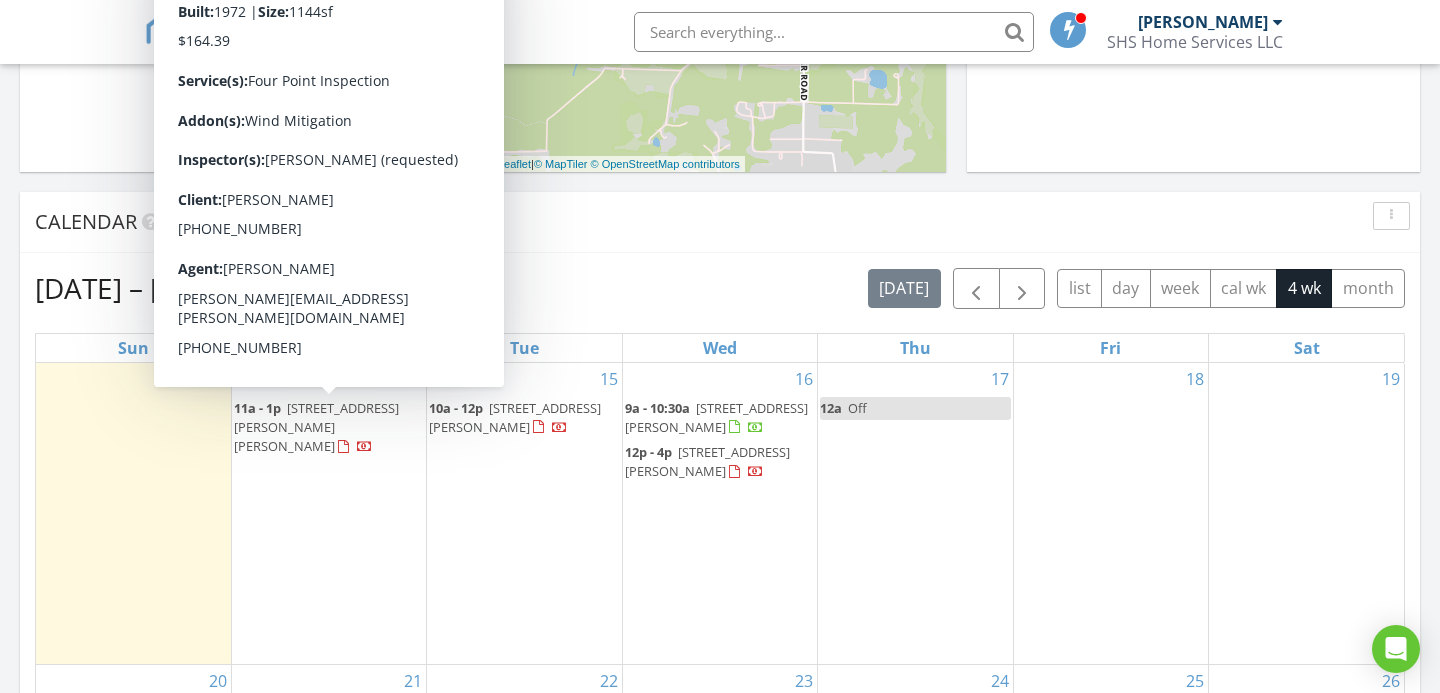 click on "Calendar" at bounding box center [705, 222] 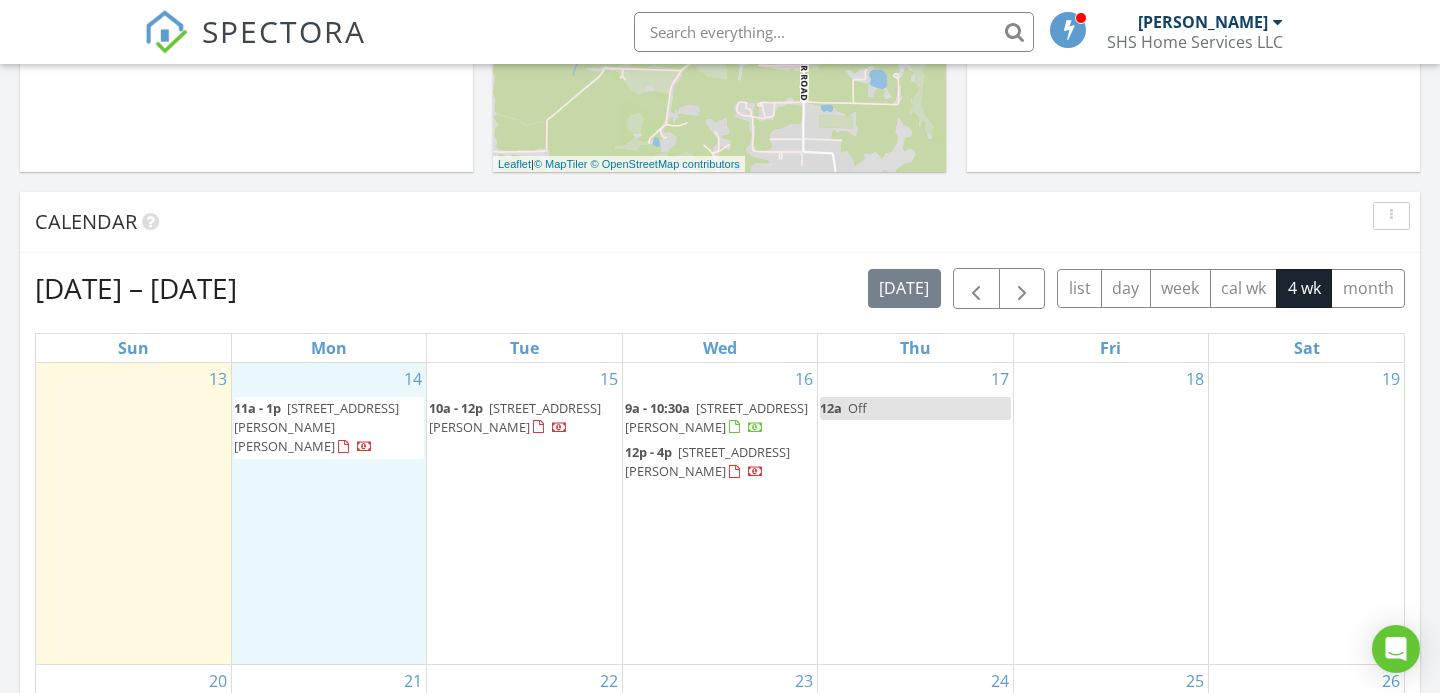 click on "14
11a - 1p
1116 Jenkins St, Starke 32091" at bounding box center [329, 514] 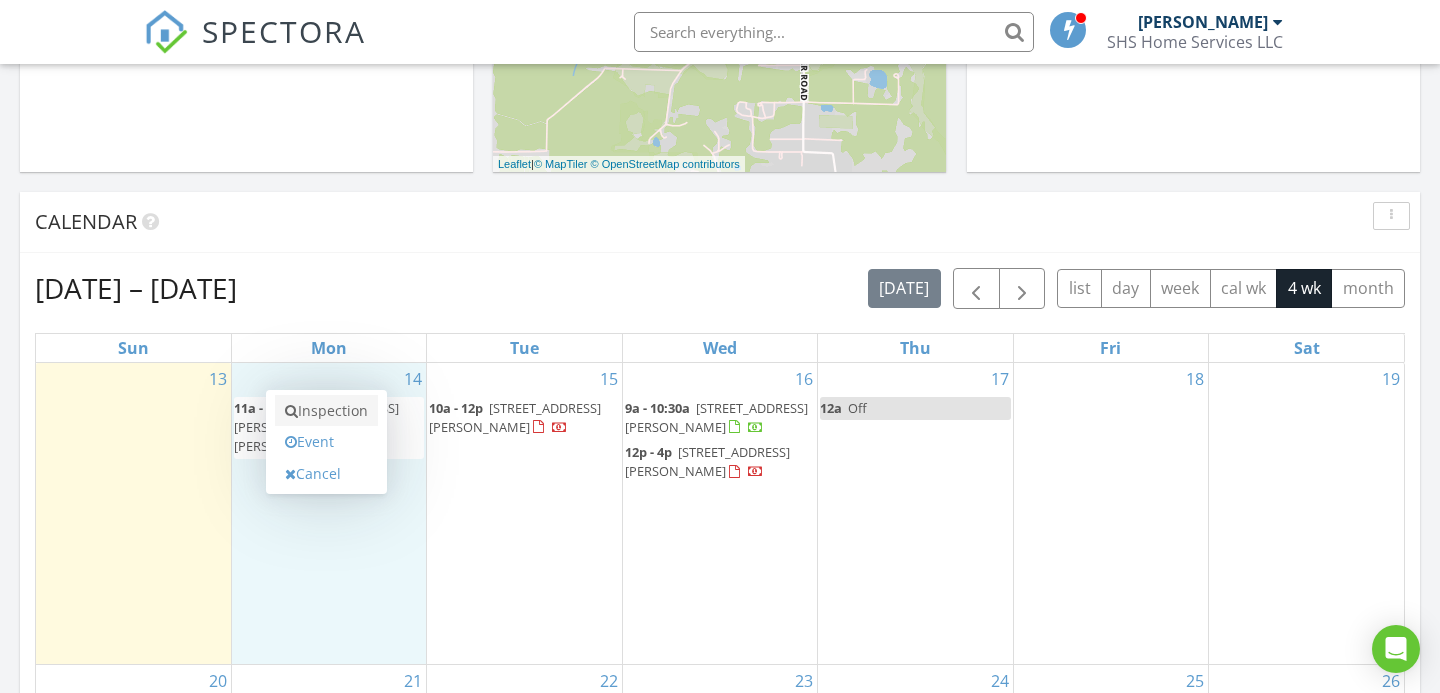 click on "Inspection" at bounding box center (326, 411) 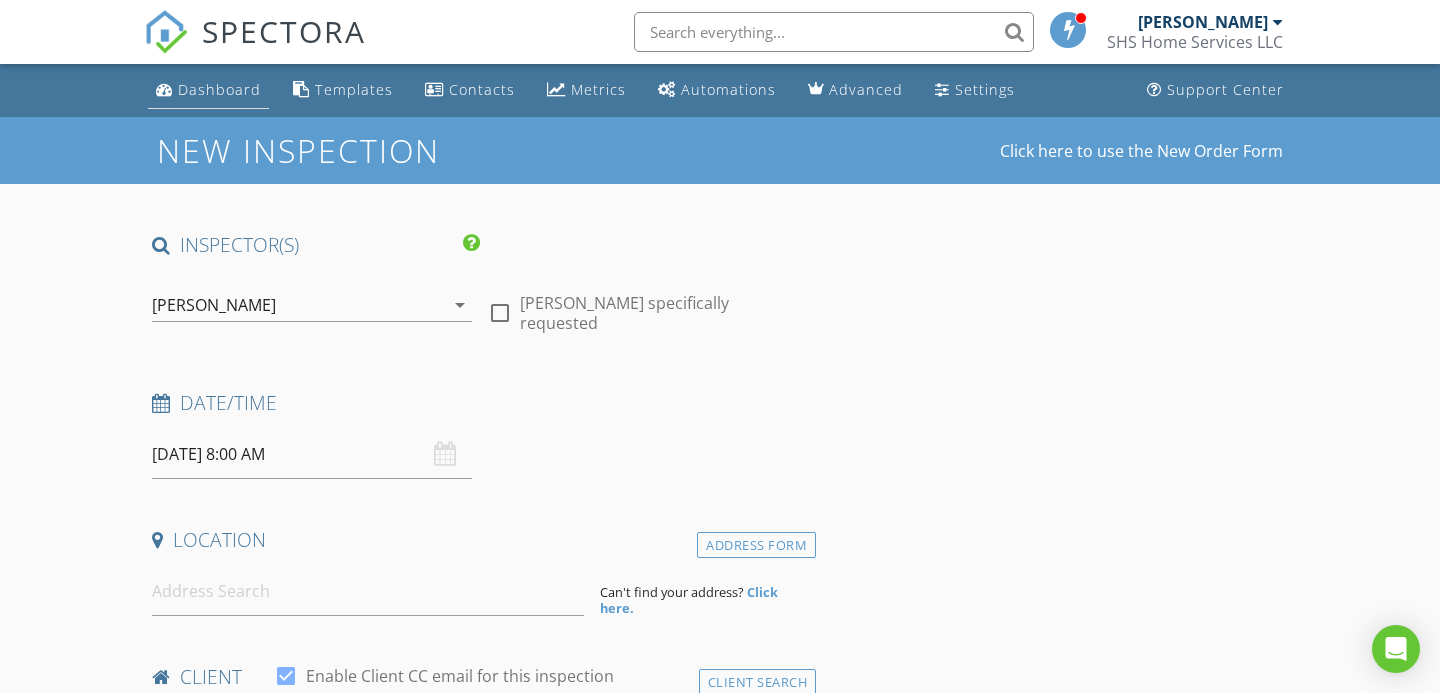 scroll, scrollTop: 0, scrollLeft: 0, axis: both 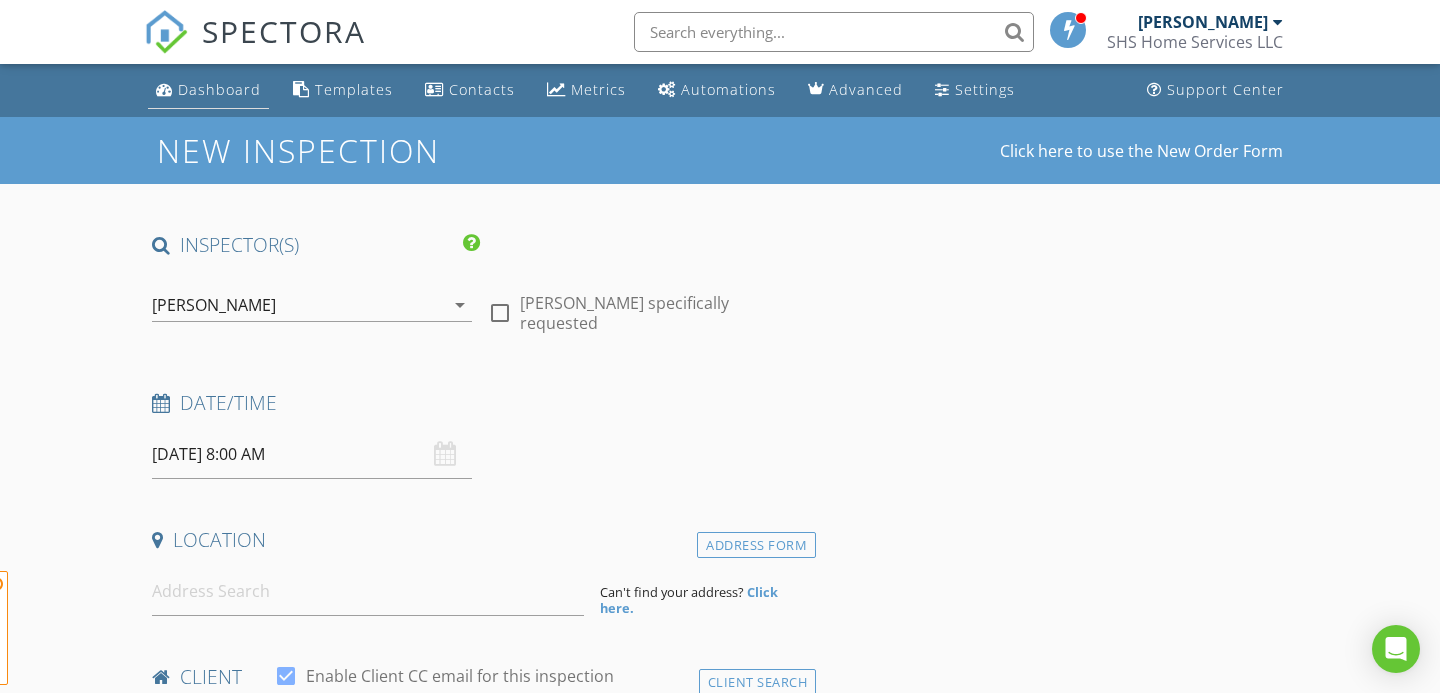 click on "Dashboard" at bounding box center [208, 90] 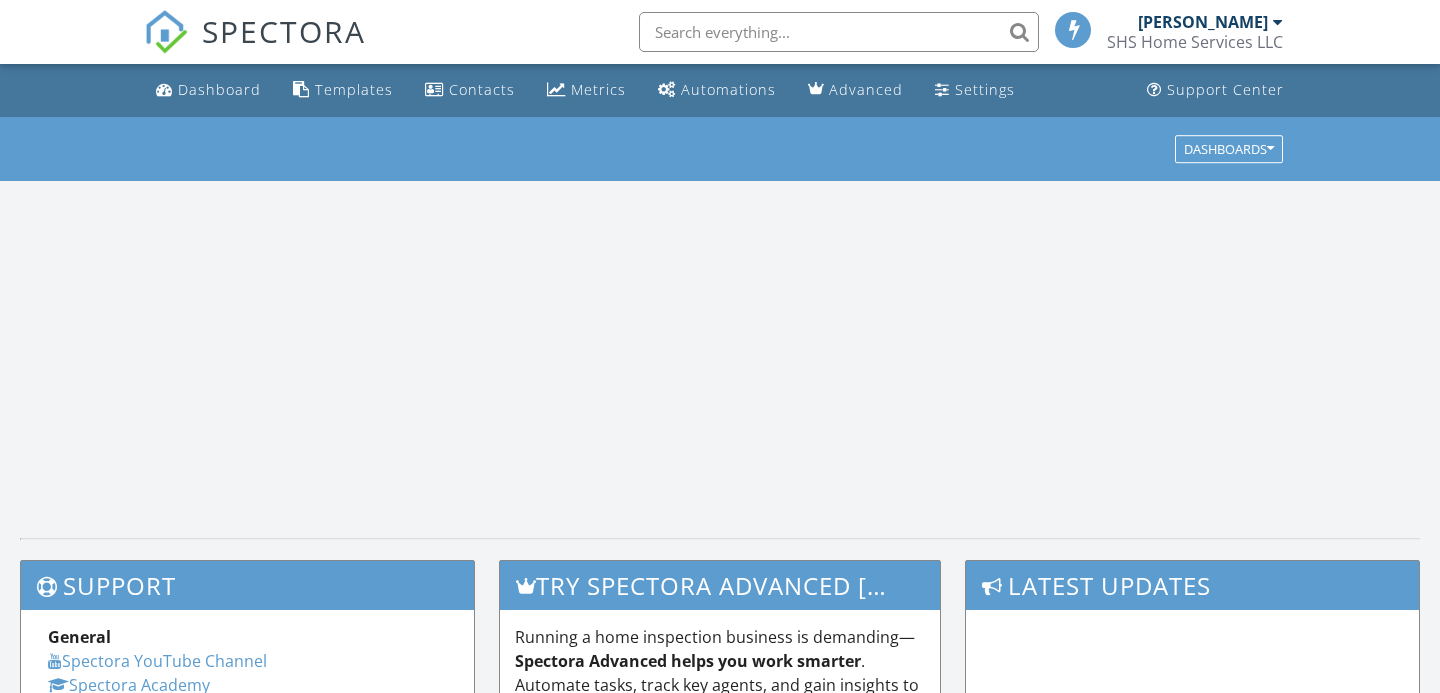 scroll, scrollTop: 0, scrollLeft: 0, axis: both 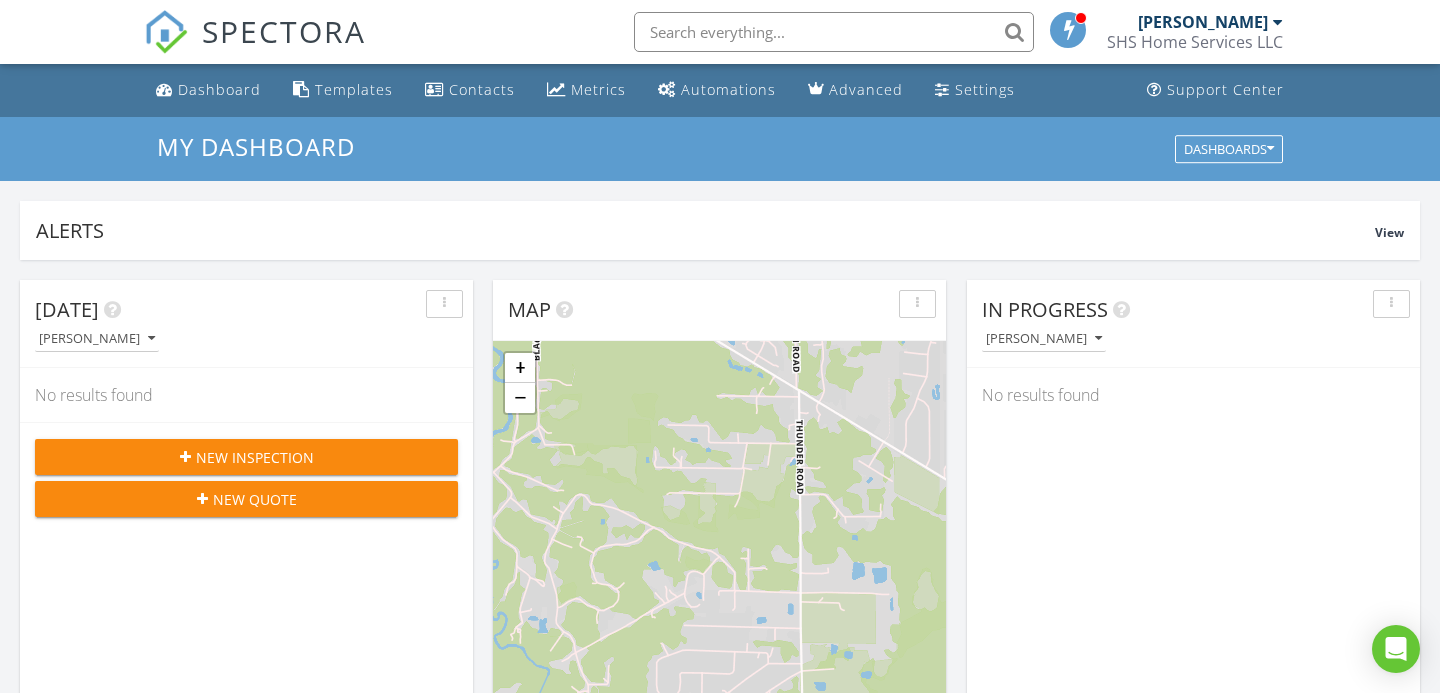 click at bounding box center (834, 32) 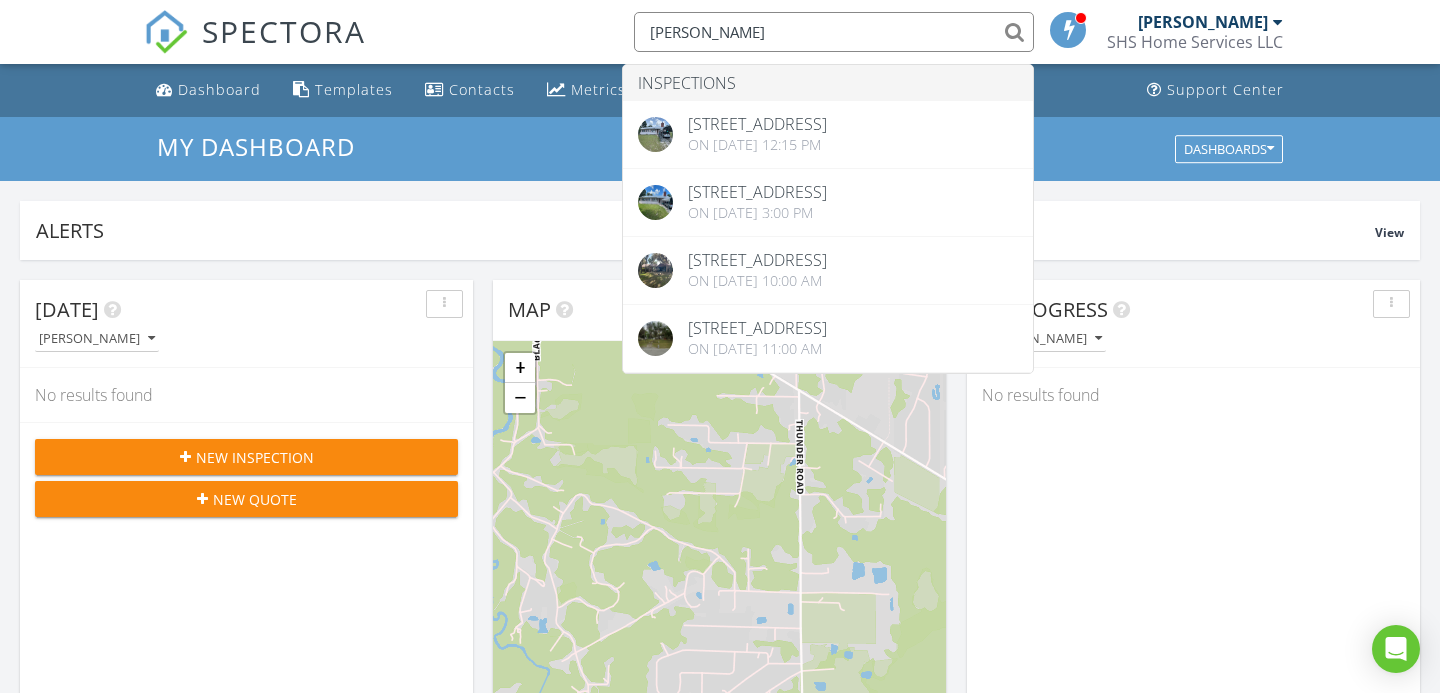 type on "[PERSON_NAME]" 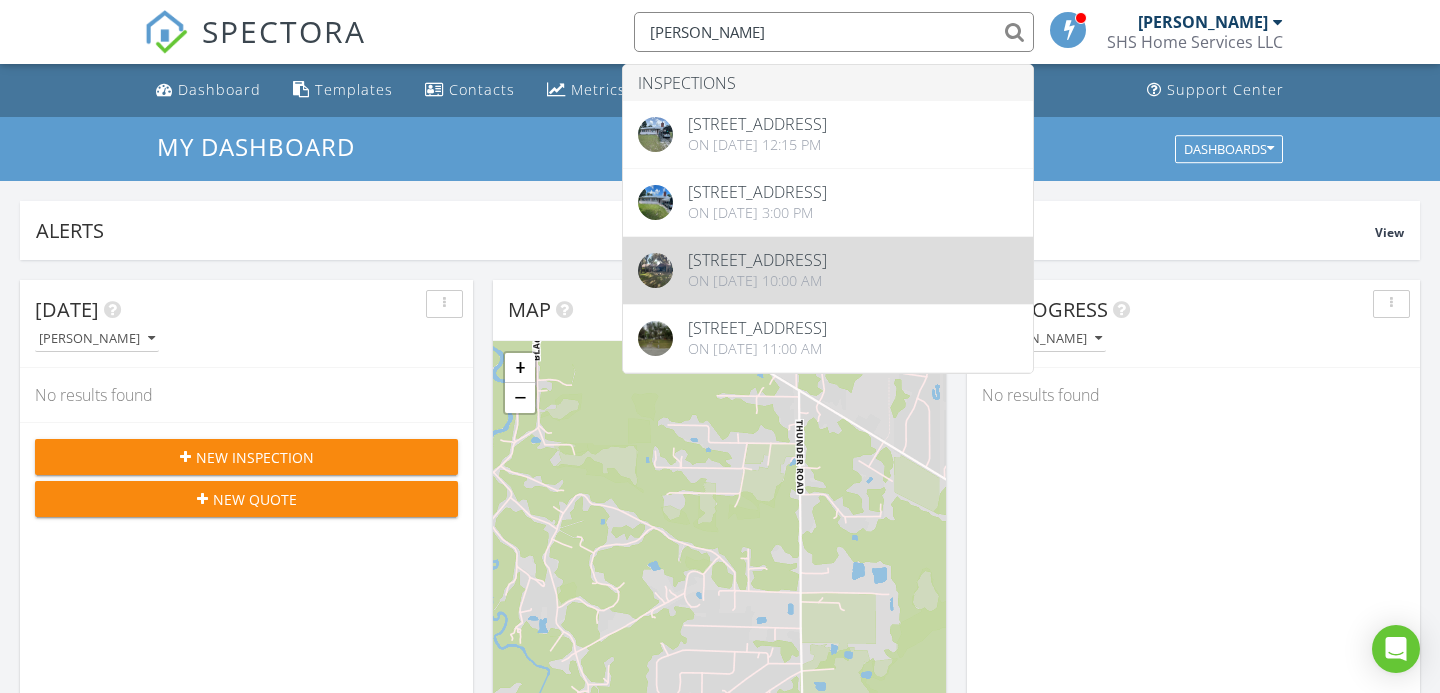 drag, startPoint x: 741, startPoint y: 33, endPoint x: 774, endPoint y: 259, distance: 228.39659 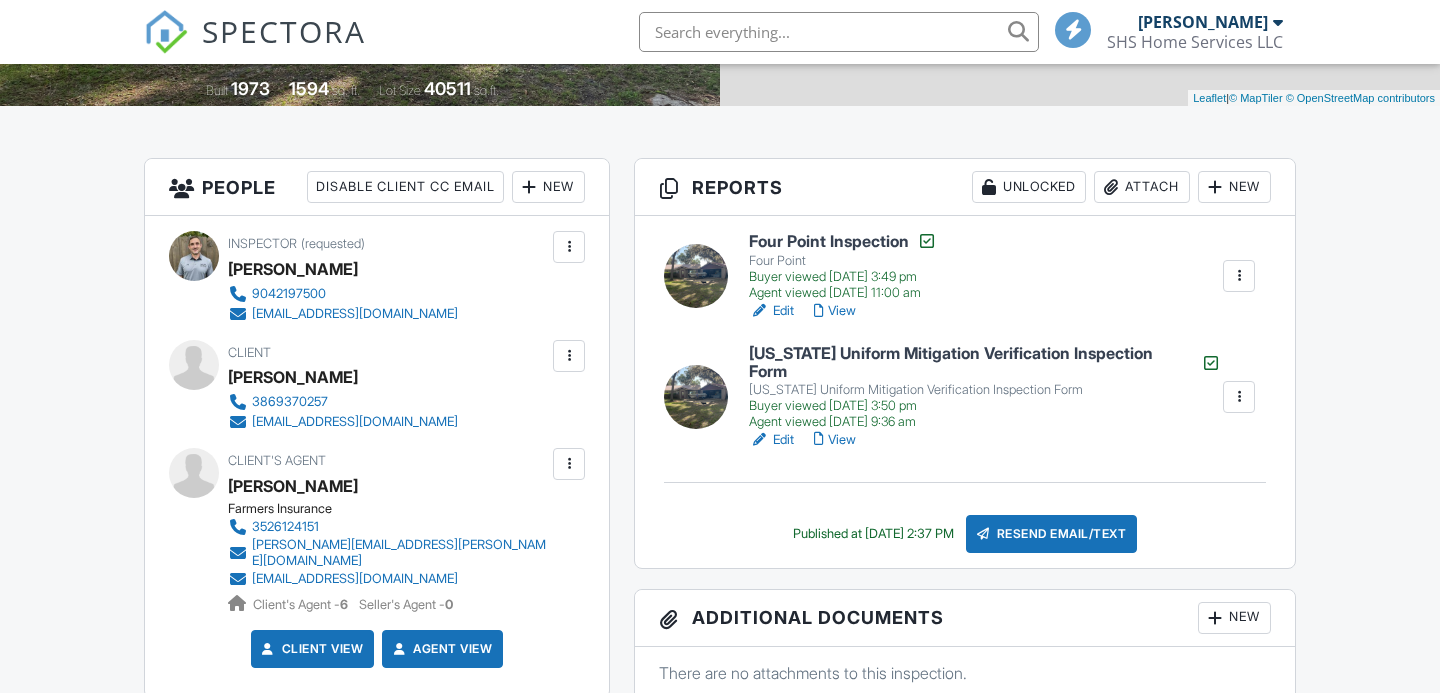 scroll, scrollTop: 0, scrollLeft: 0, axis: both 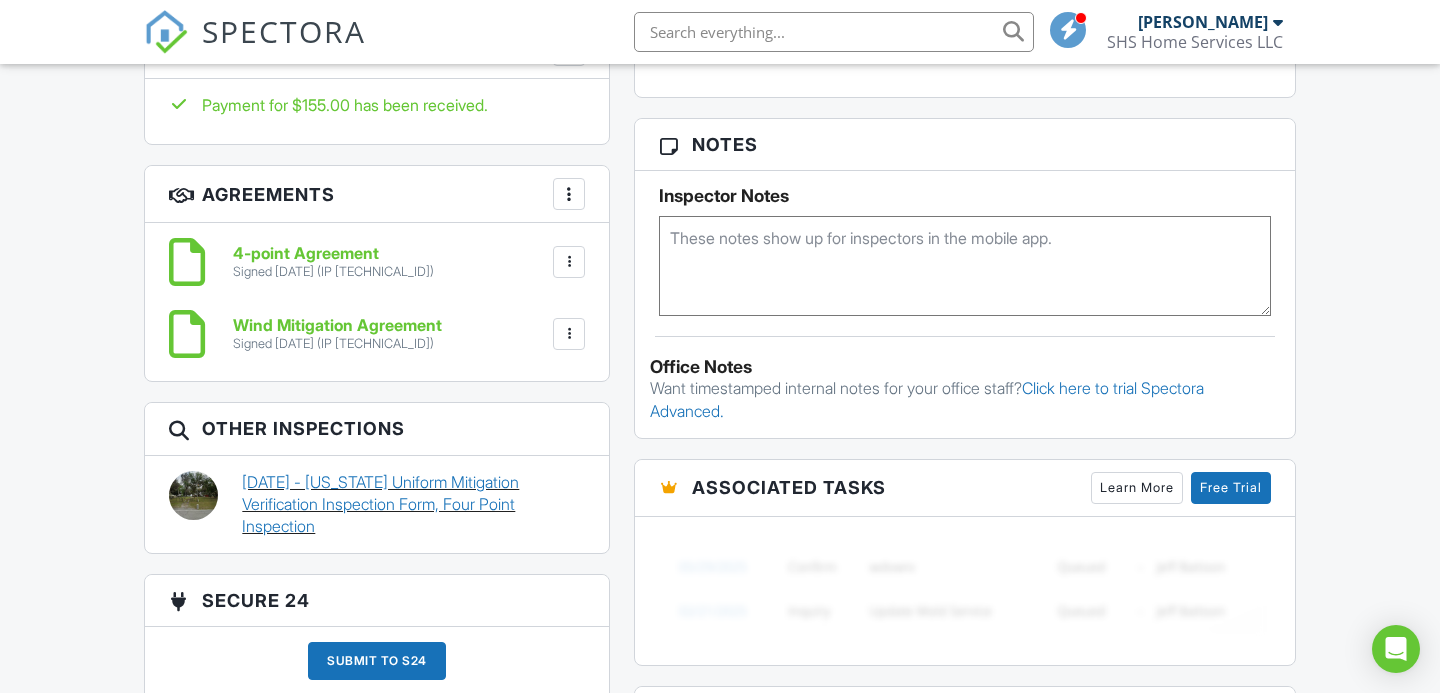 click on "03/10/2022 - Florida Uniform Mitigation Verification Inspection Form, Four Point Inspection" at bounding box center [413, 504] 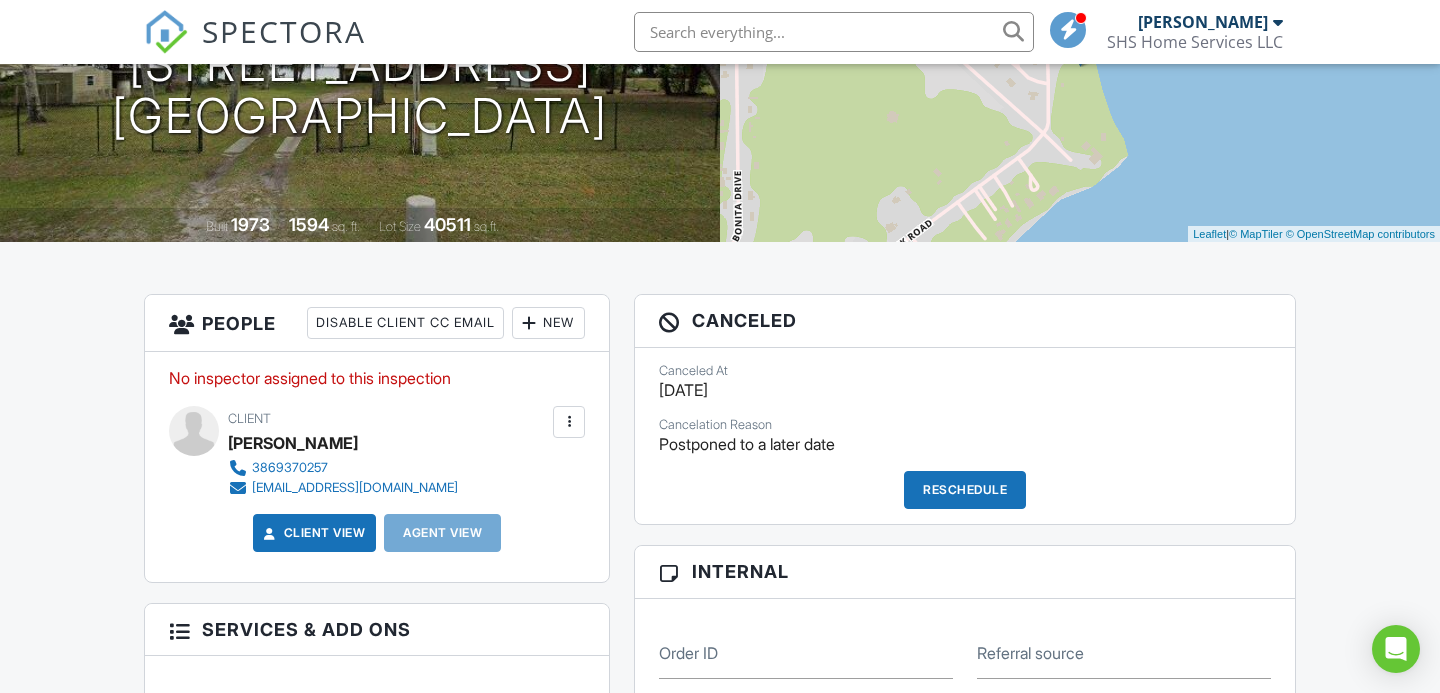 scroll, scrollTop: 299, scrollLeft: 0, axis: vertical 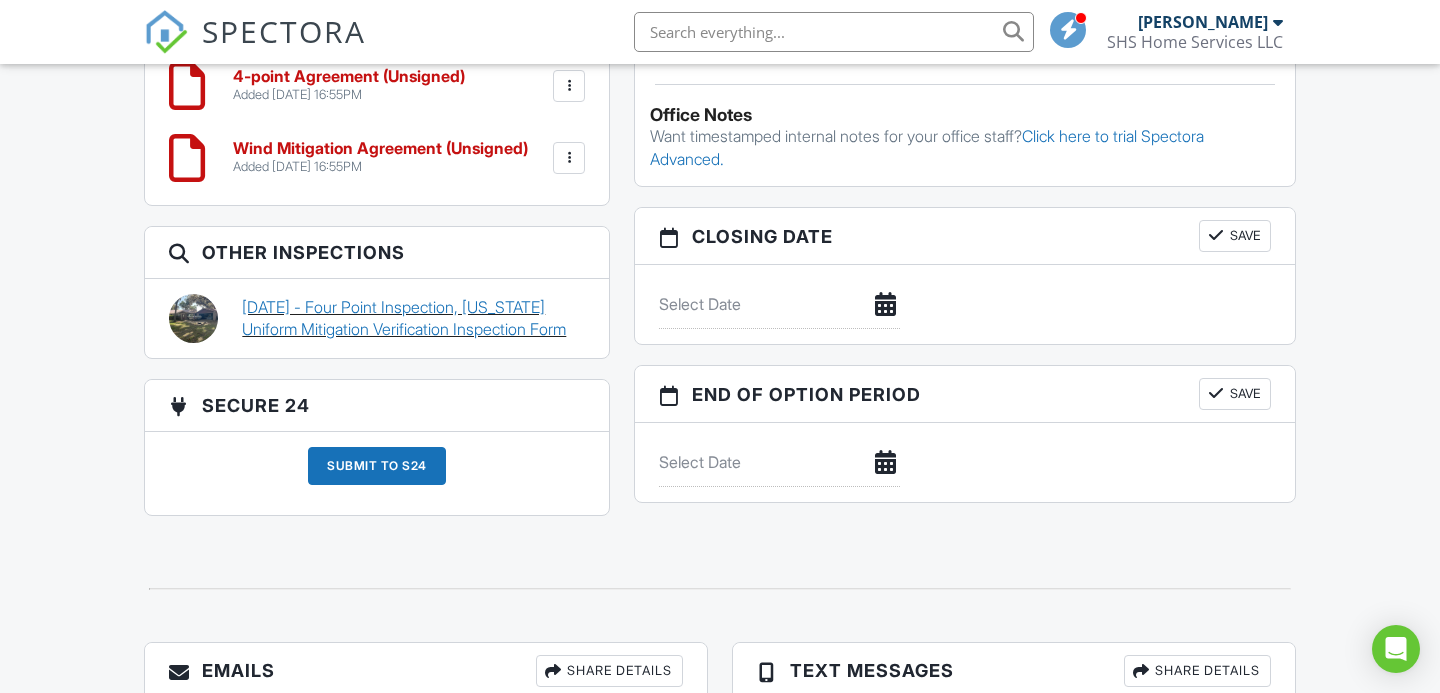click on "04/19/2022 - Four Point Inspection, Florida Uniform Mitigation Verification Inspection Form" at bounding box center [413, 318] 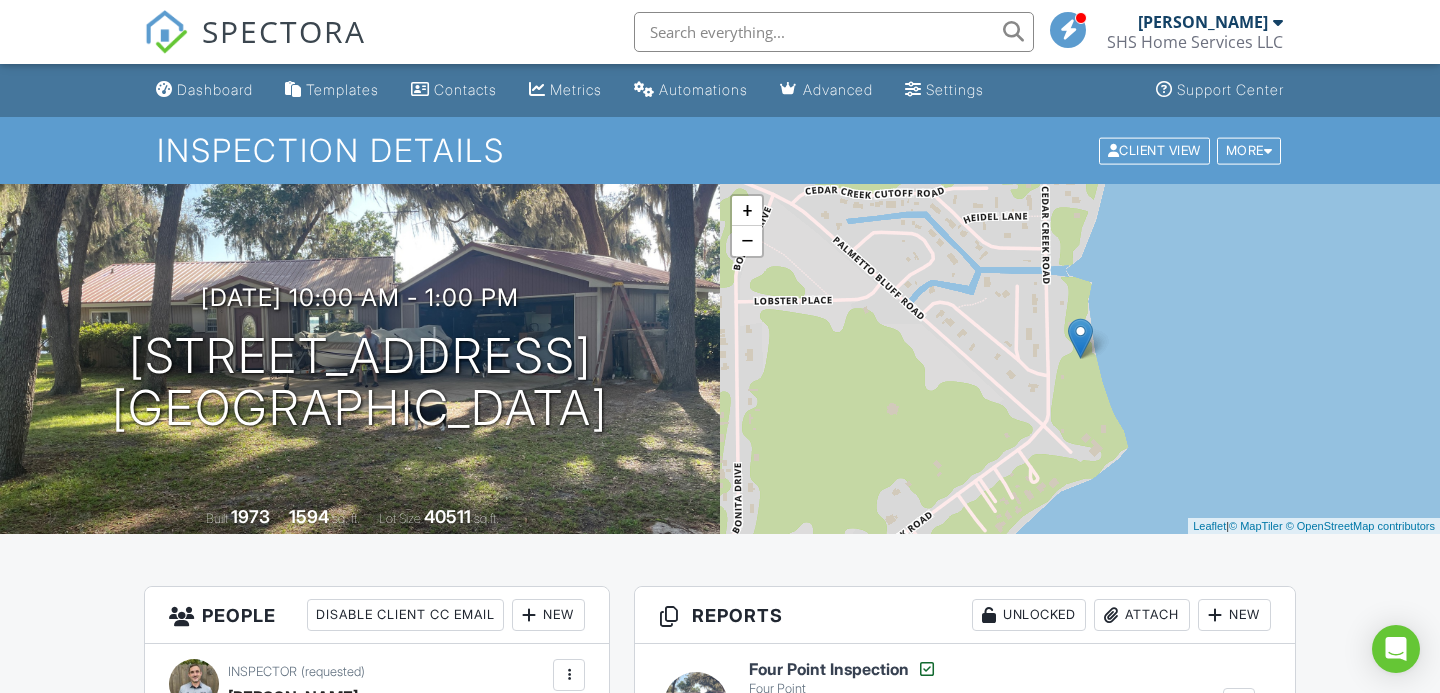 scroll, scrollTop: 0, scrollLeft: 0, axis: both 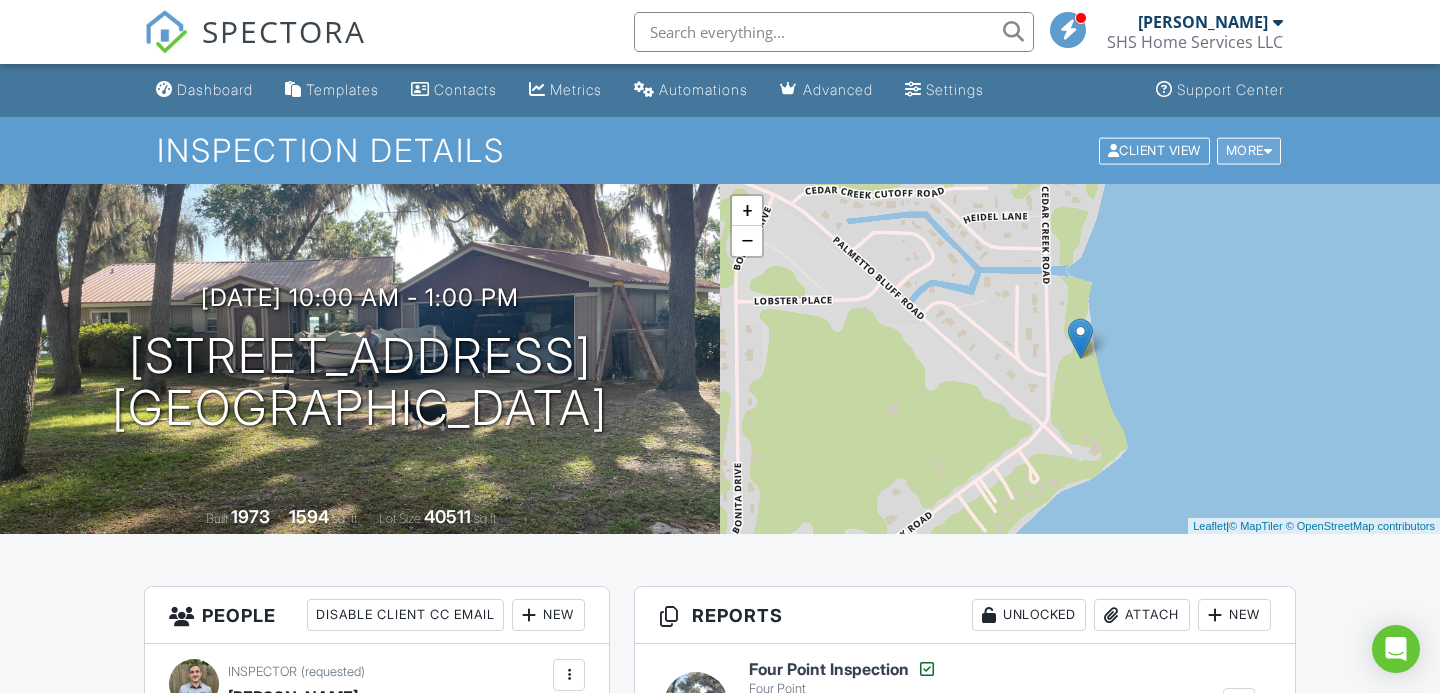 click at bounding box center (1268, 150) 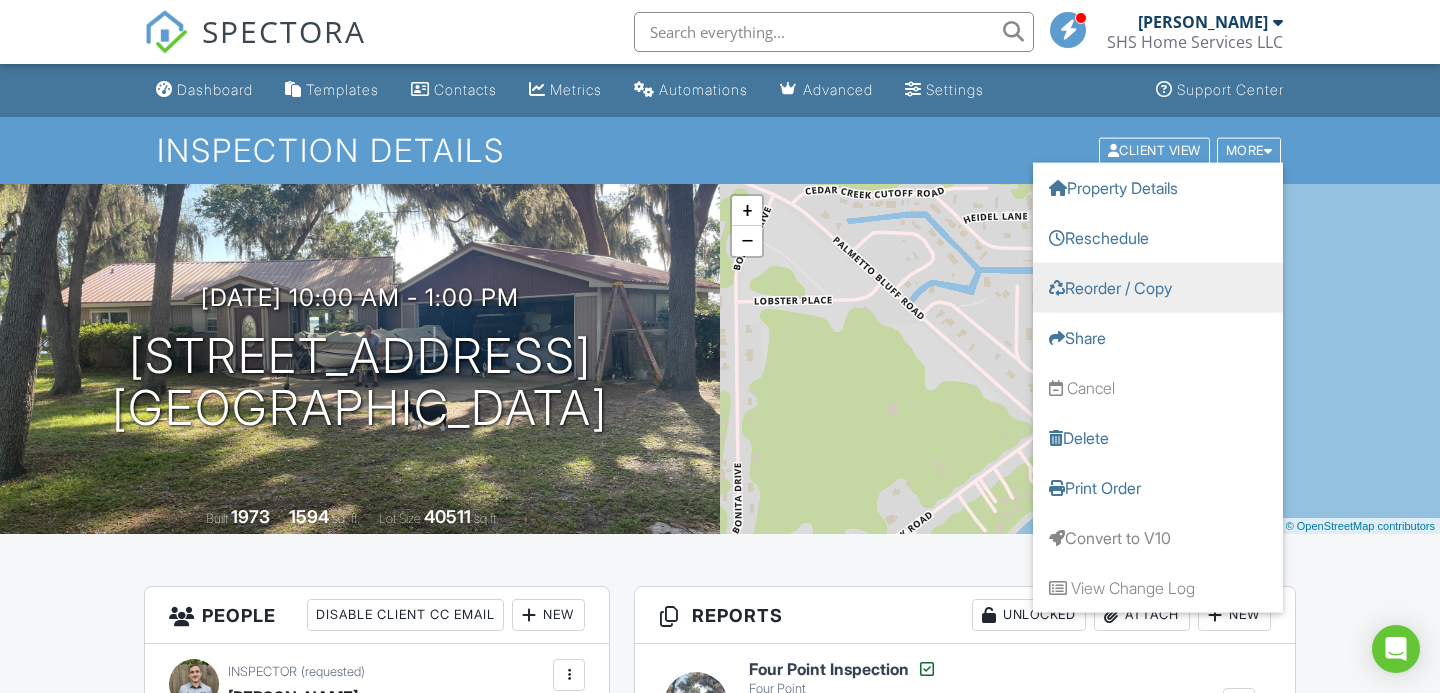 click on "Reorder / Copy" at bounding box center (1158, 287) 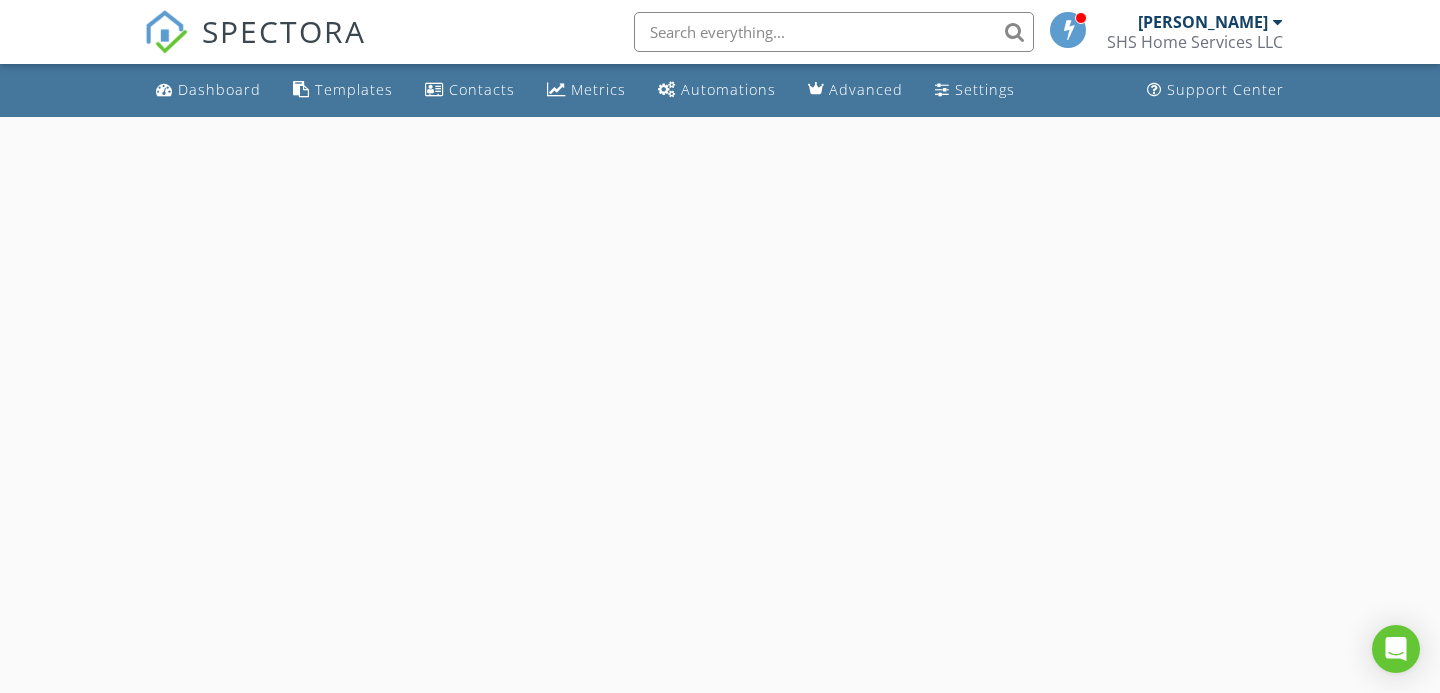 scroll, scrollTop: 0, scrollLeft: 0, axis: both 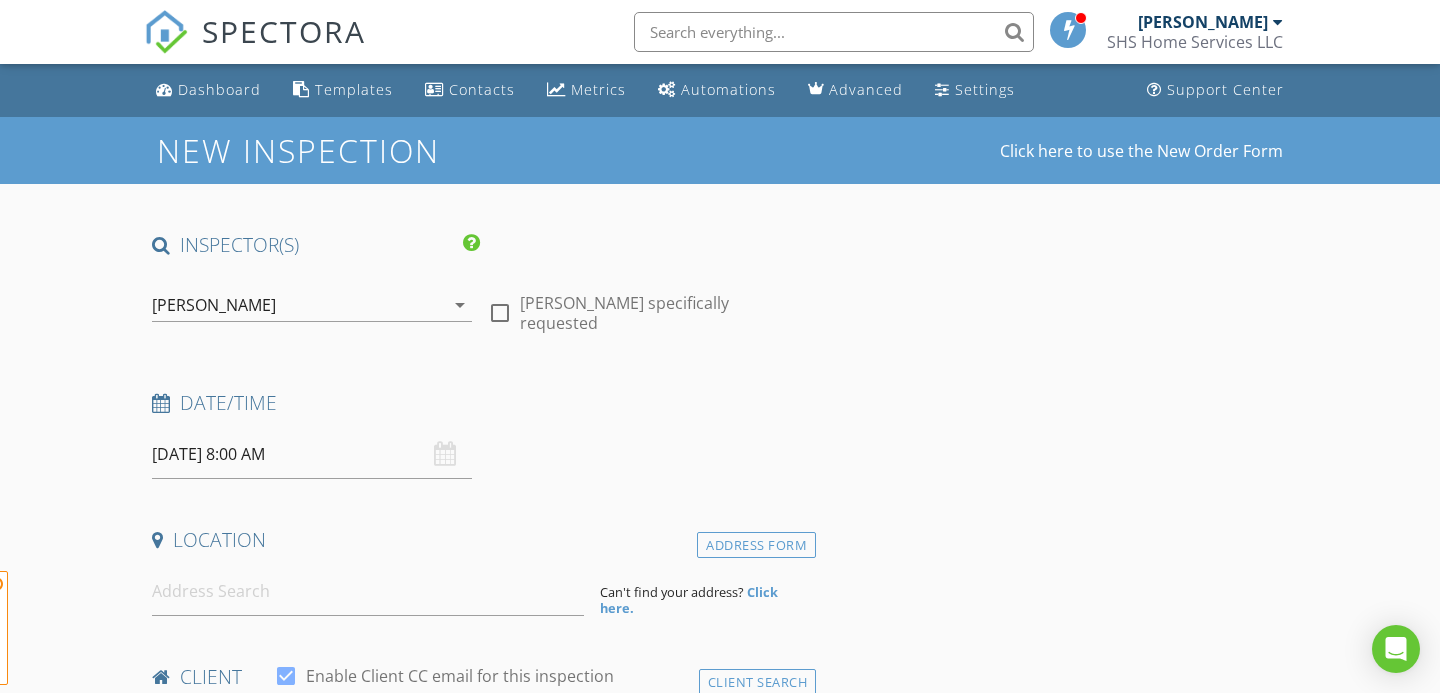 type on "[PERSON_NAME]" 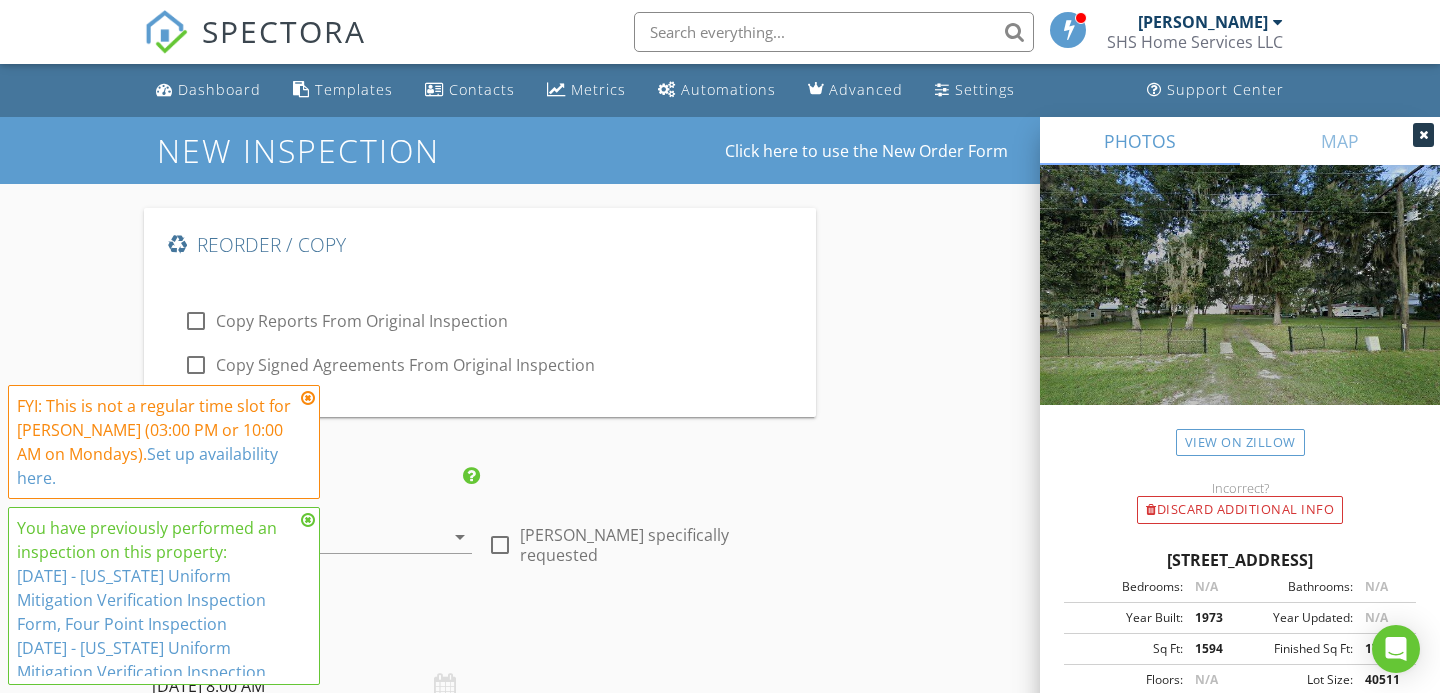 click at bounding box center (308, 398) 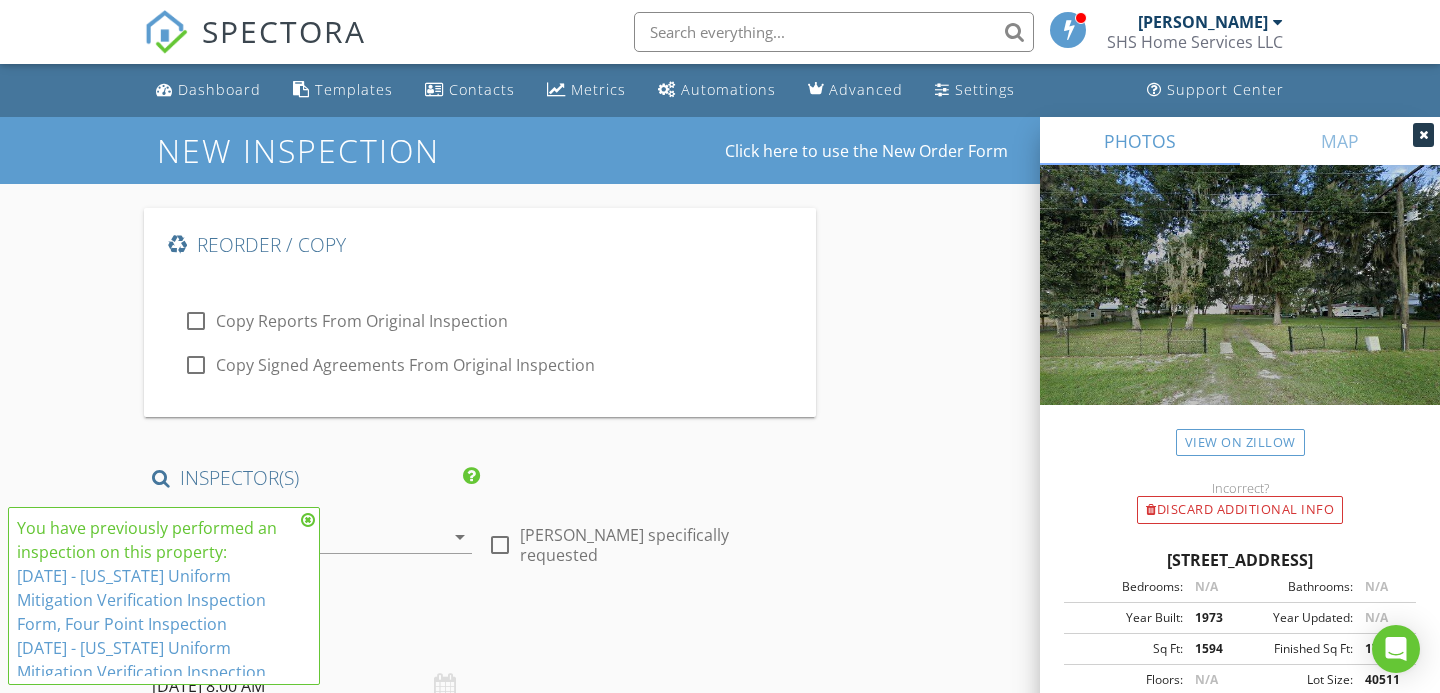 click at bounding box center (308, 520) 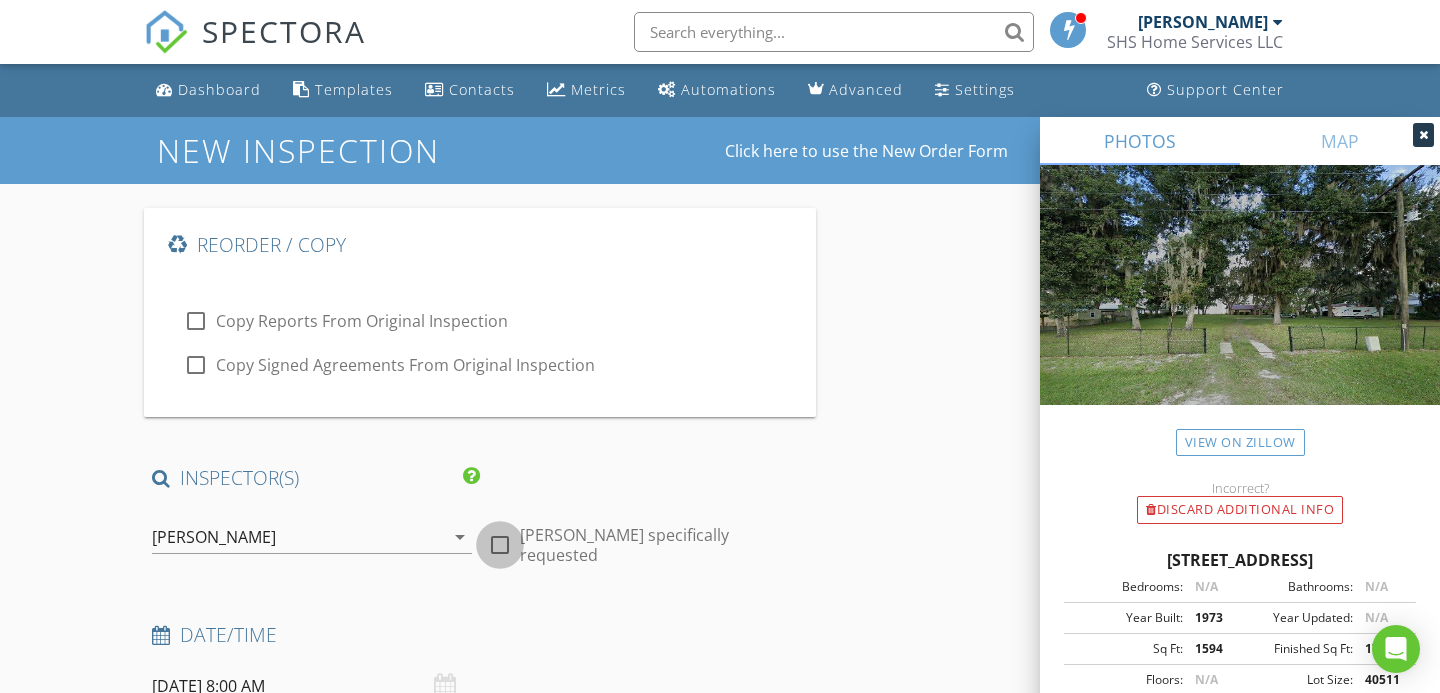 click at bounding box center [500, 545] 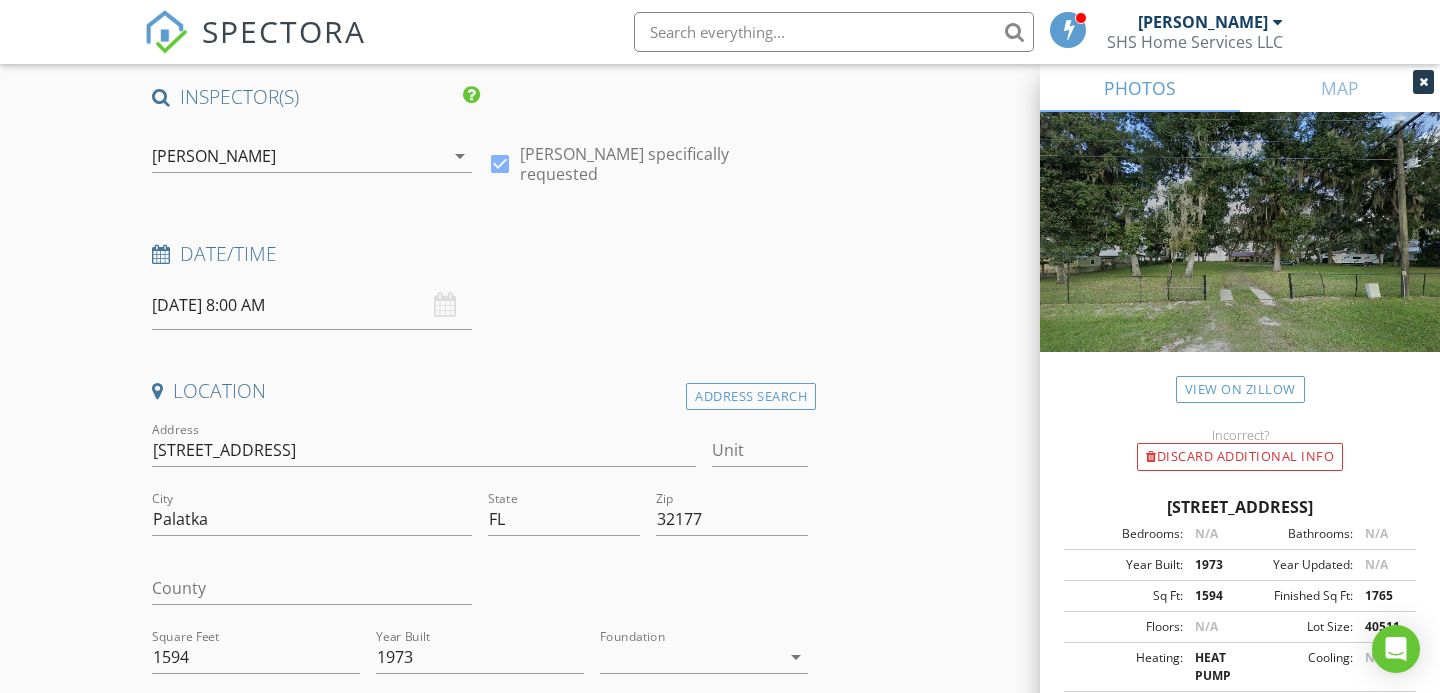 scroll, scrollTop: 393, scrollLeft: 0, axis: vertical 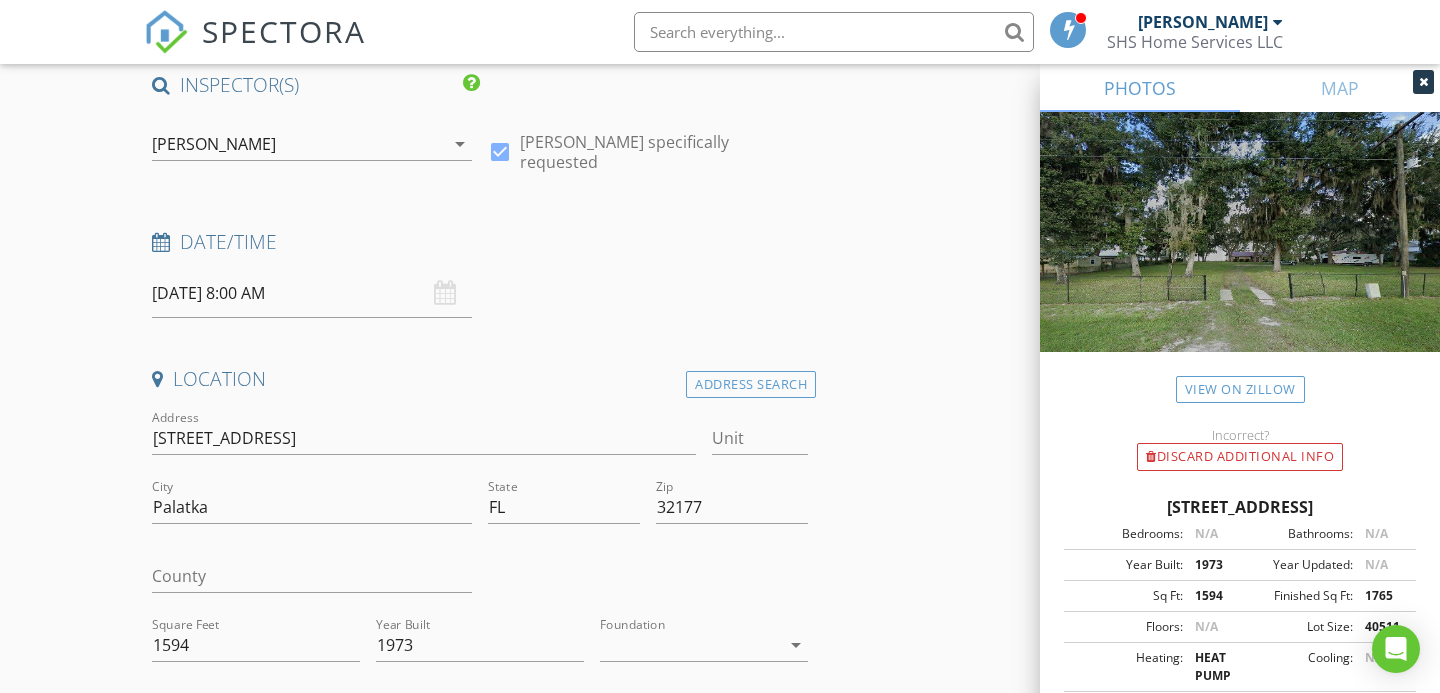 click on "07/14/2025 8:00 AM" at bounding box center [312, 293] 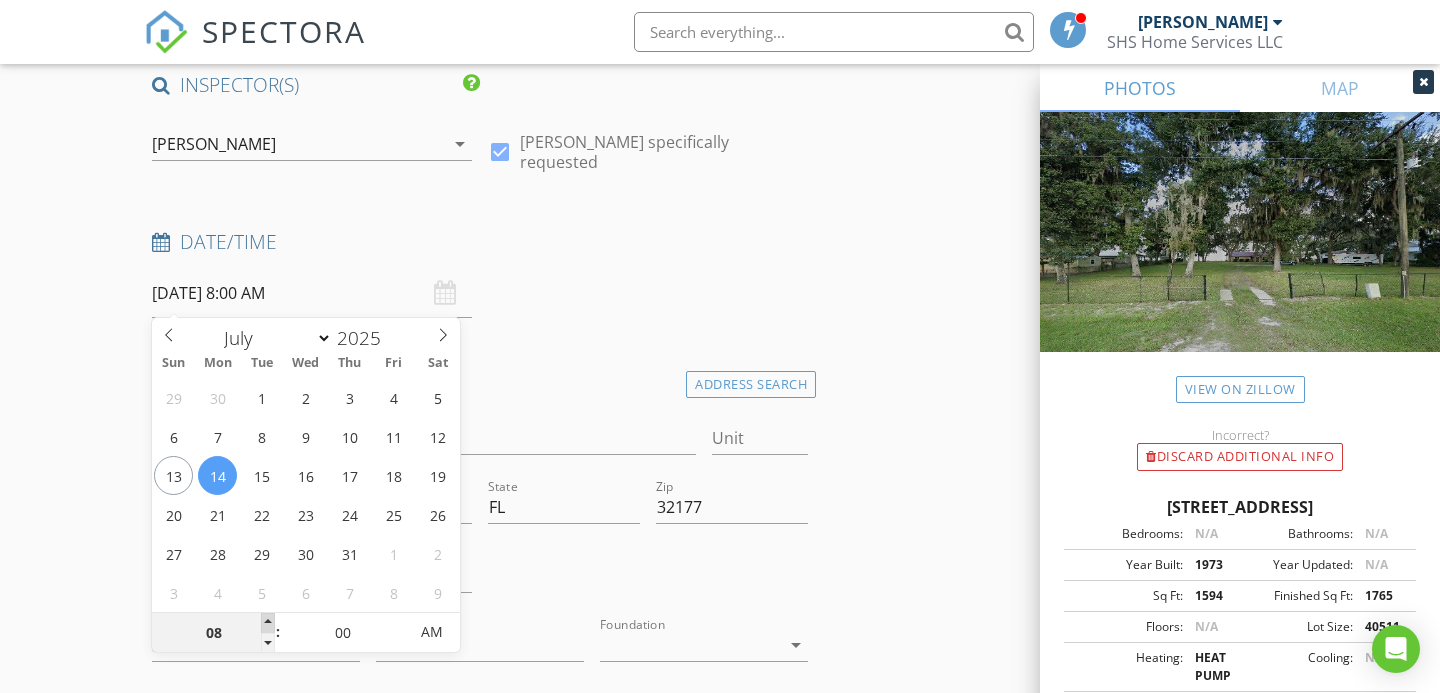 type on "09" 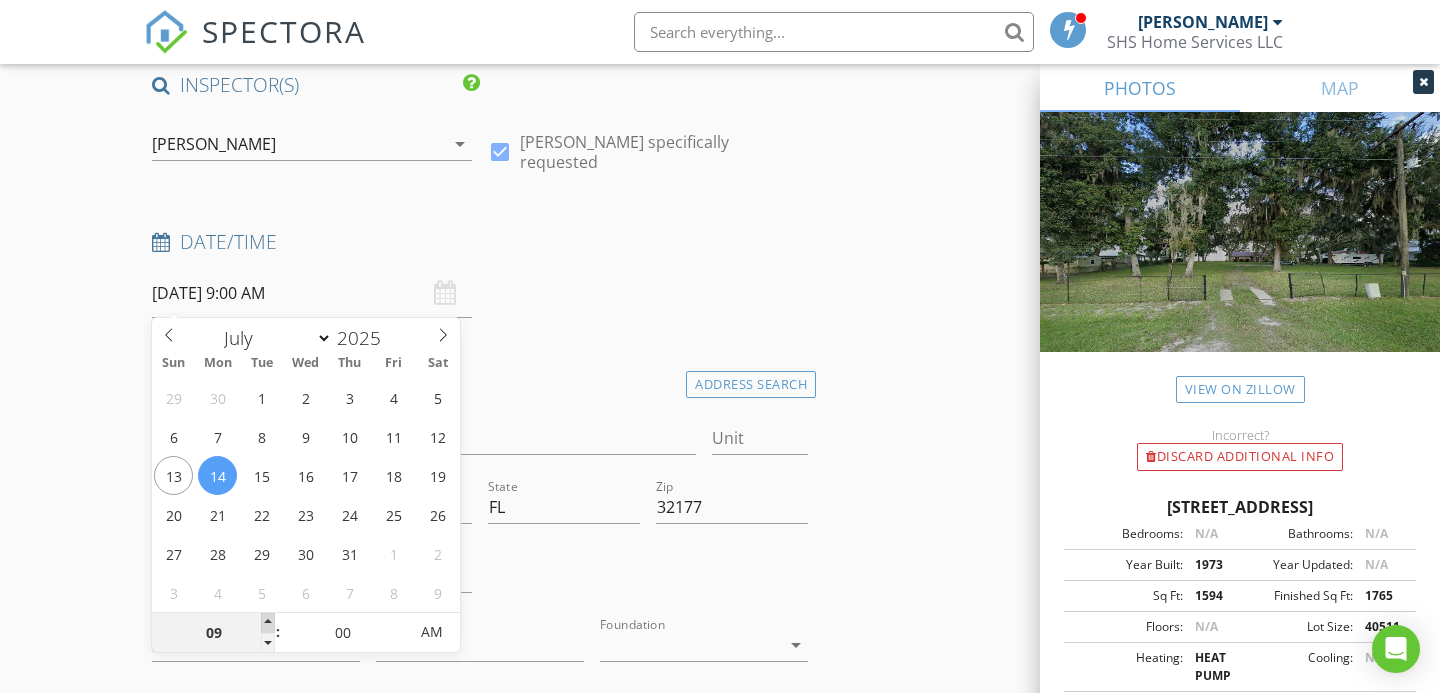 click at bounding box center [268, 623] 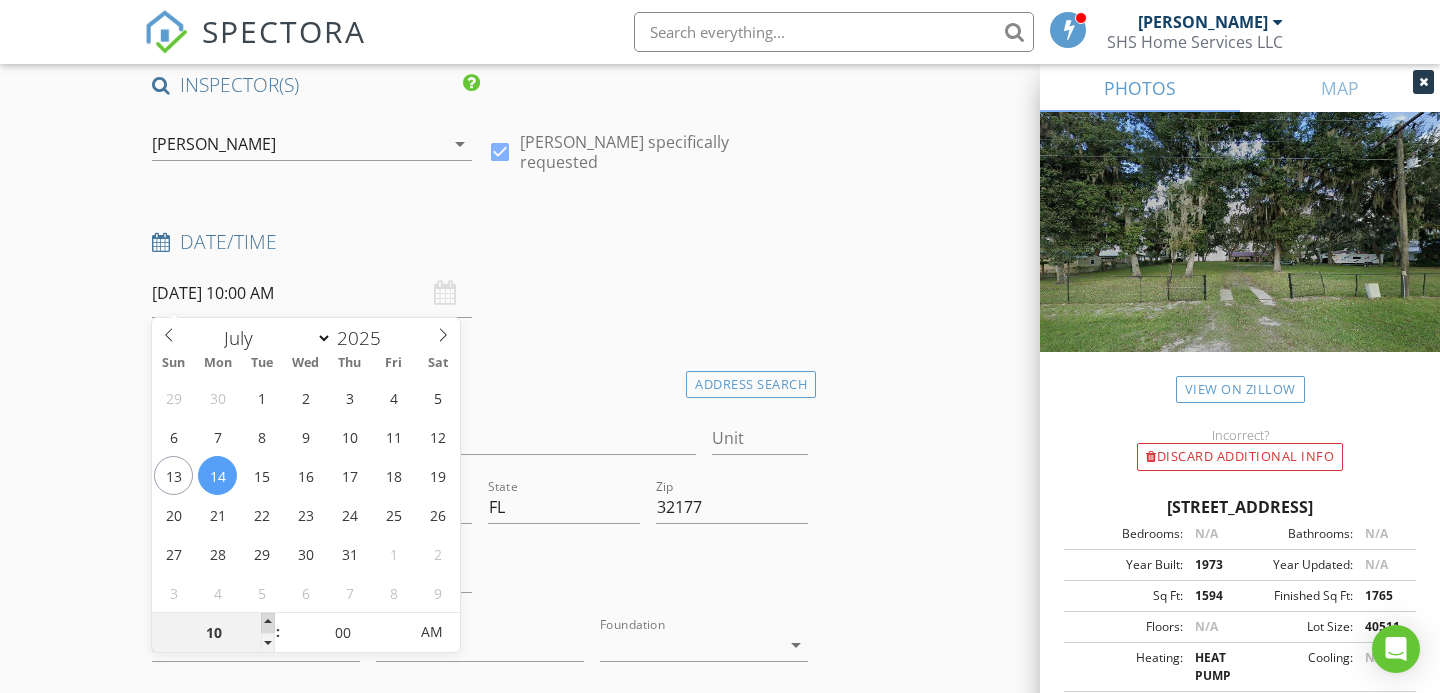 click at bounding box center (268, 623) 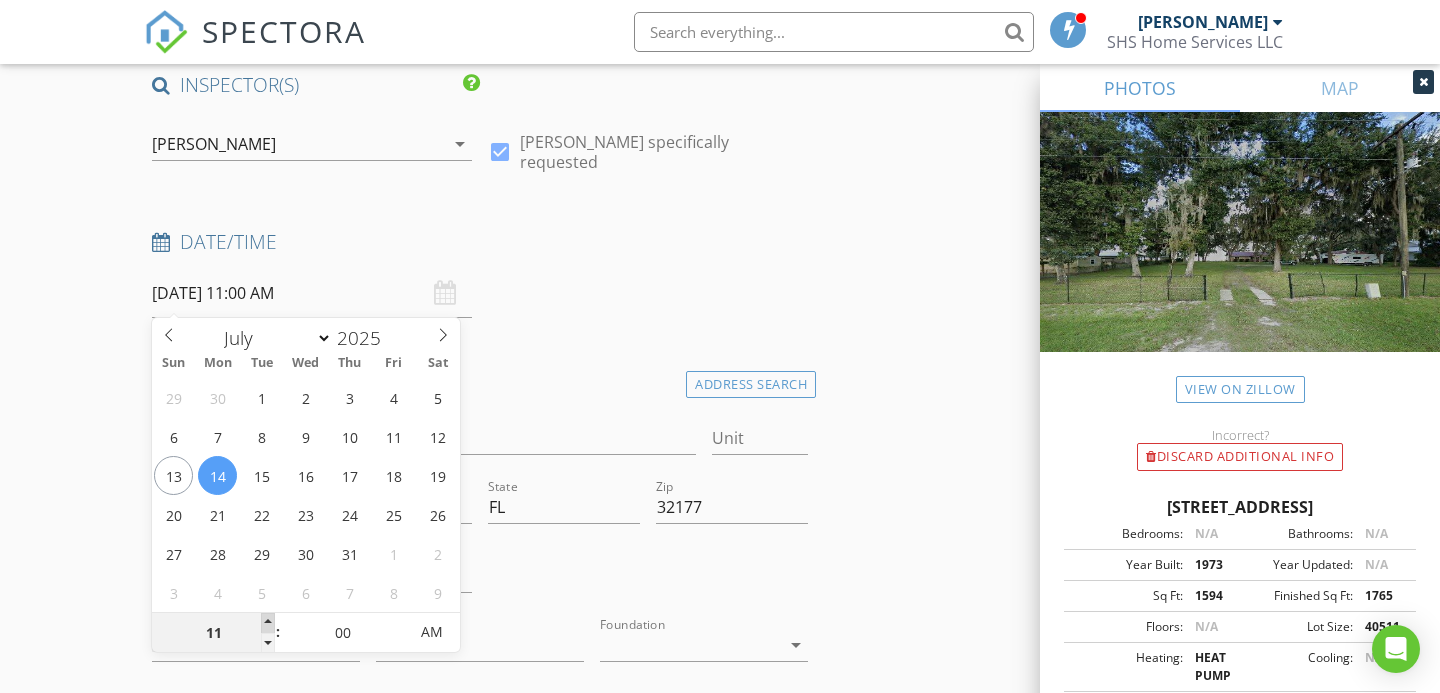 click at bounding box center (268, 623) 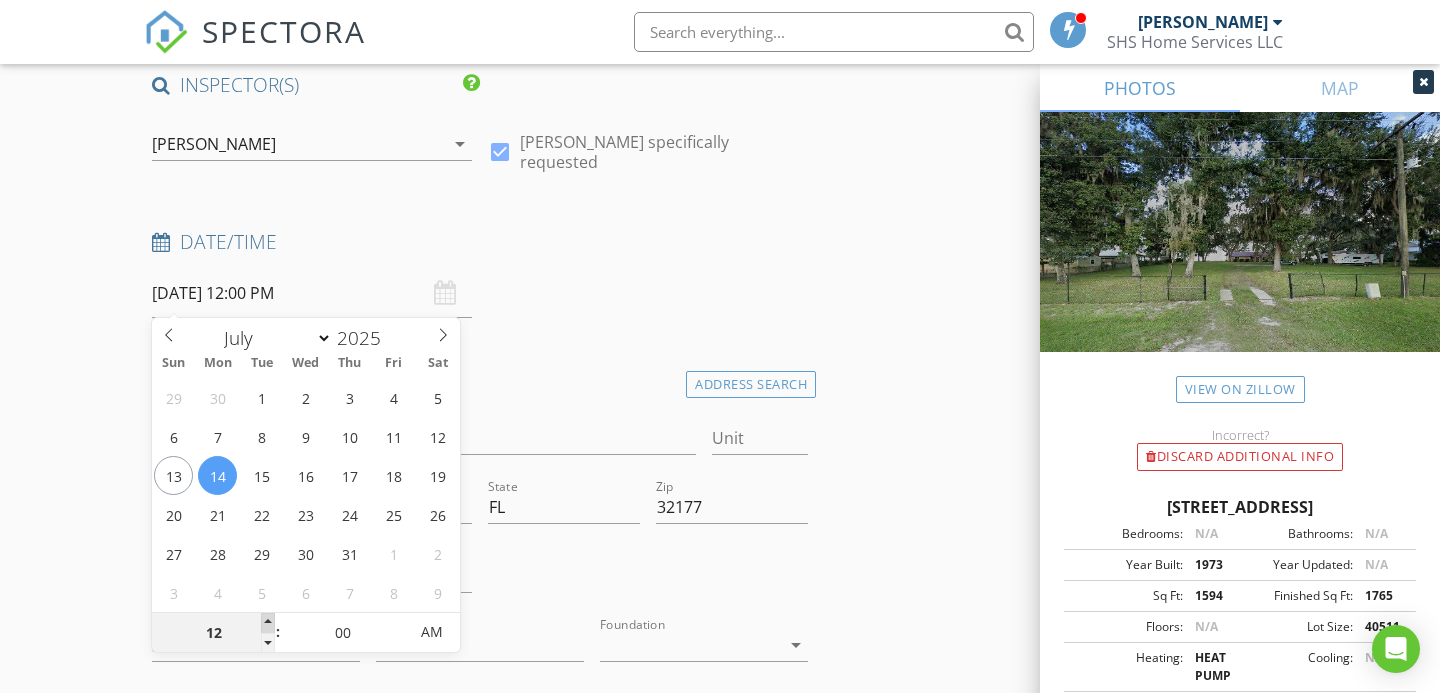click at bounding box center (268, 623) 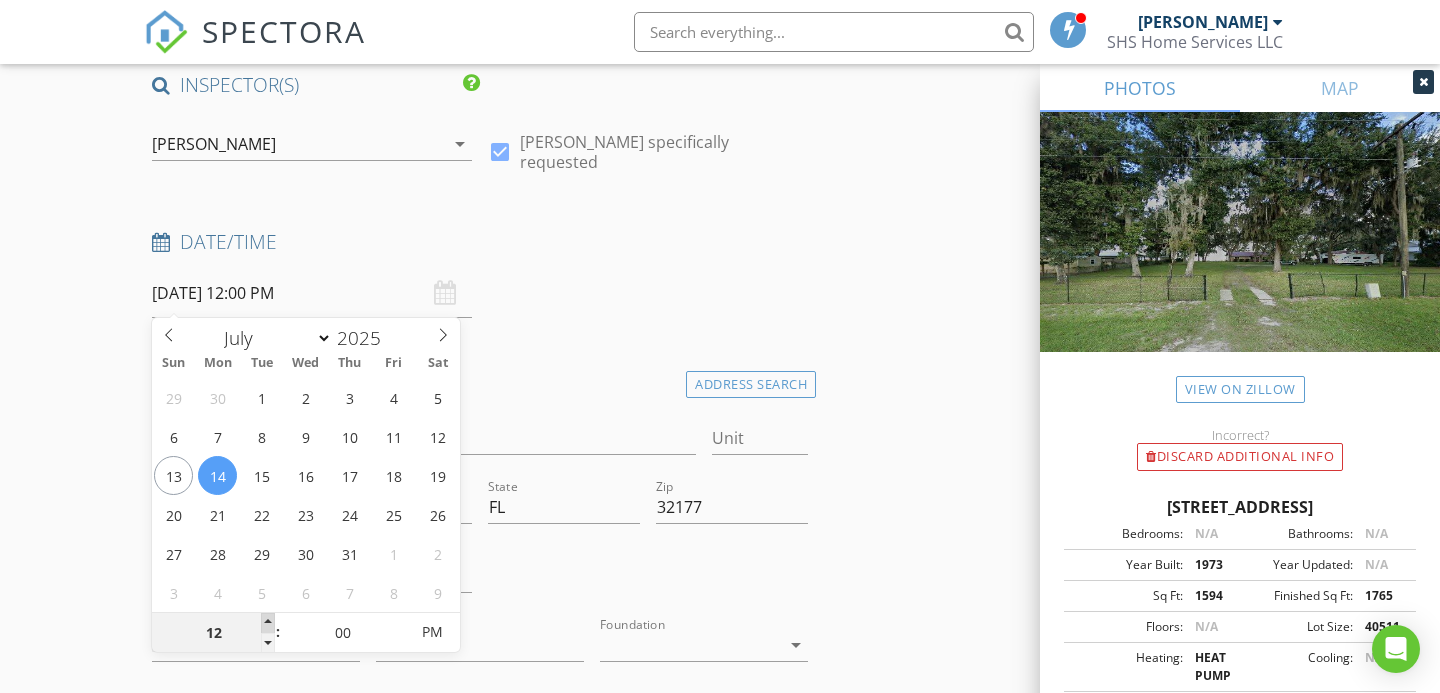 type on "01" 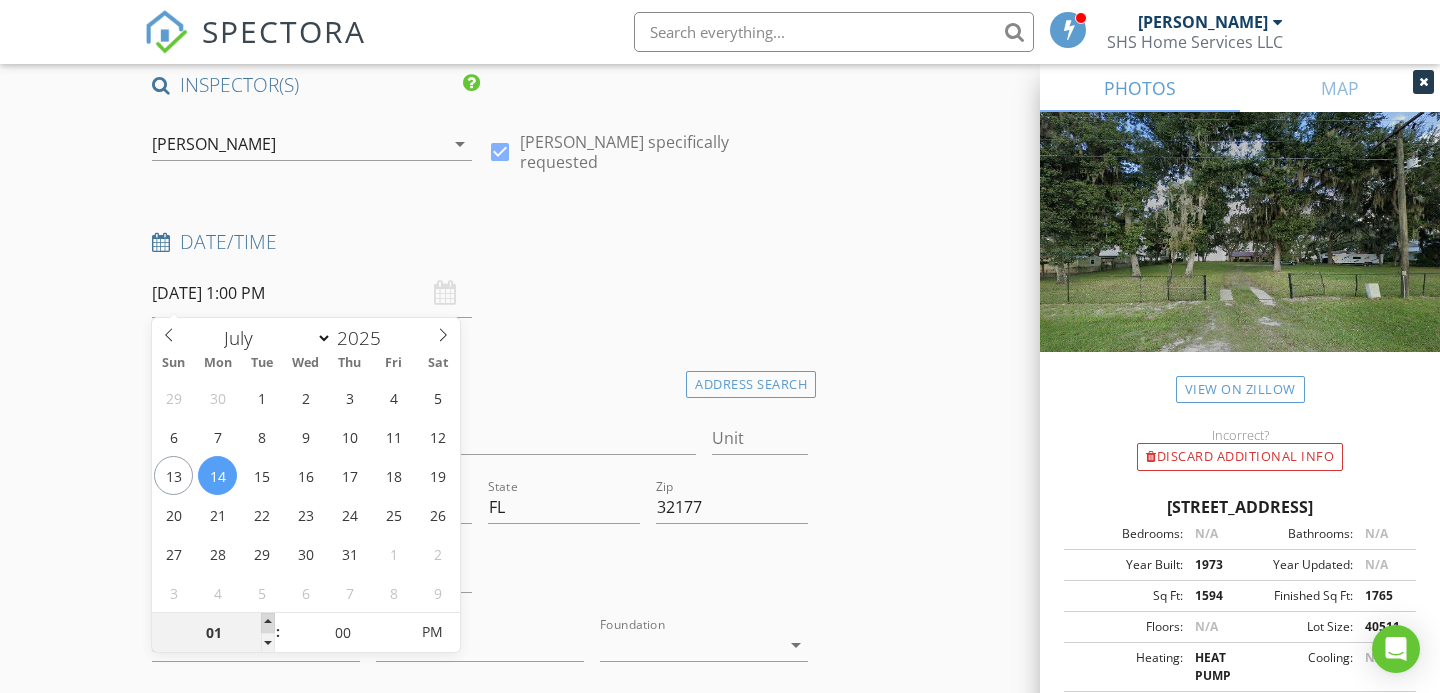 click at bounding box center (268, 623) 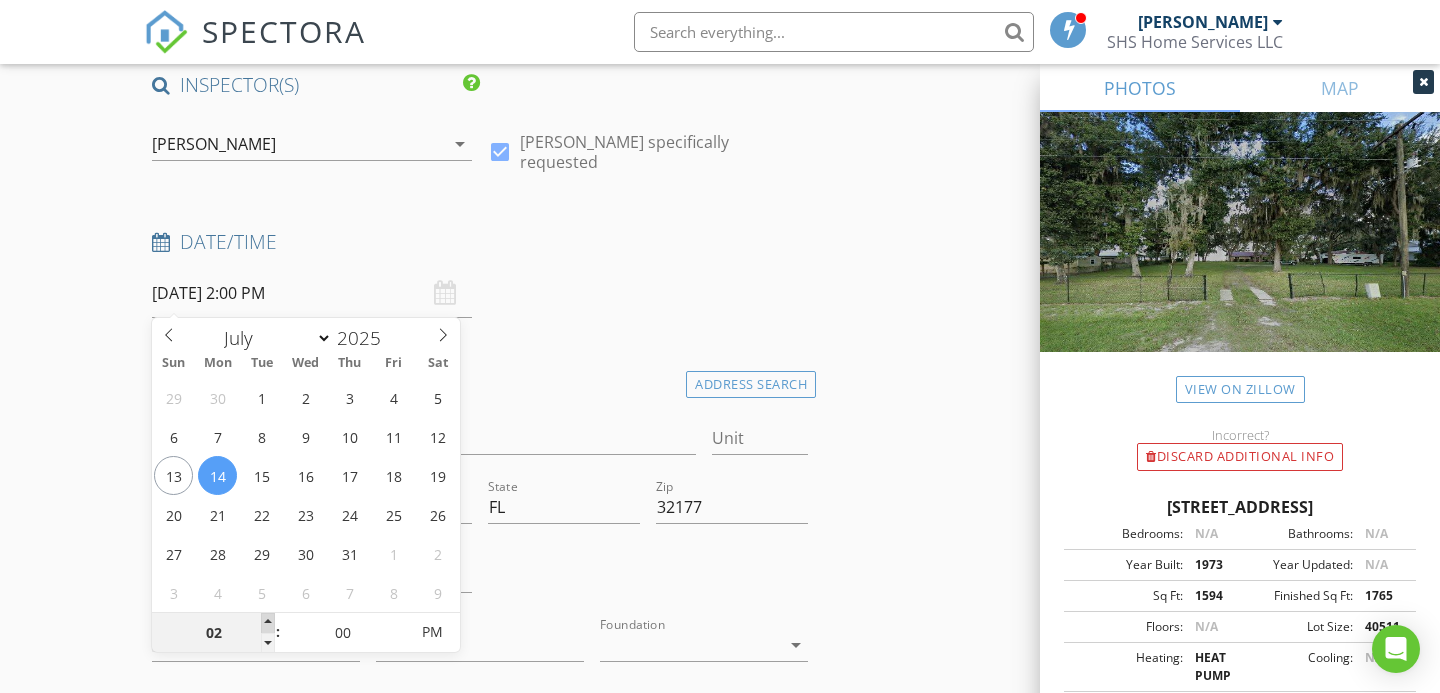 click at bounding box center [268, 623] 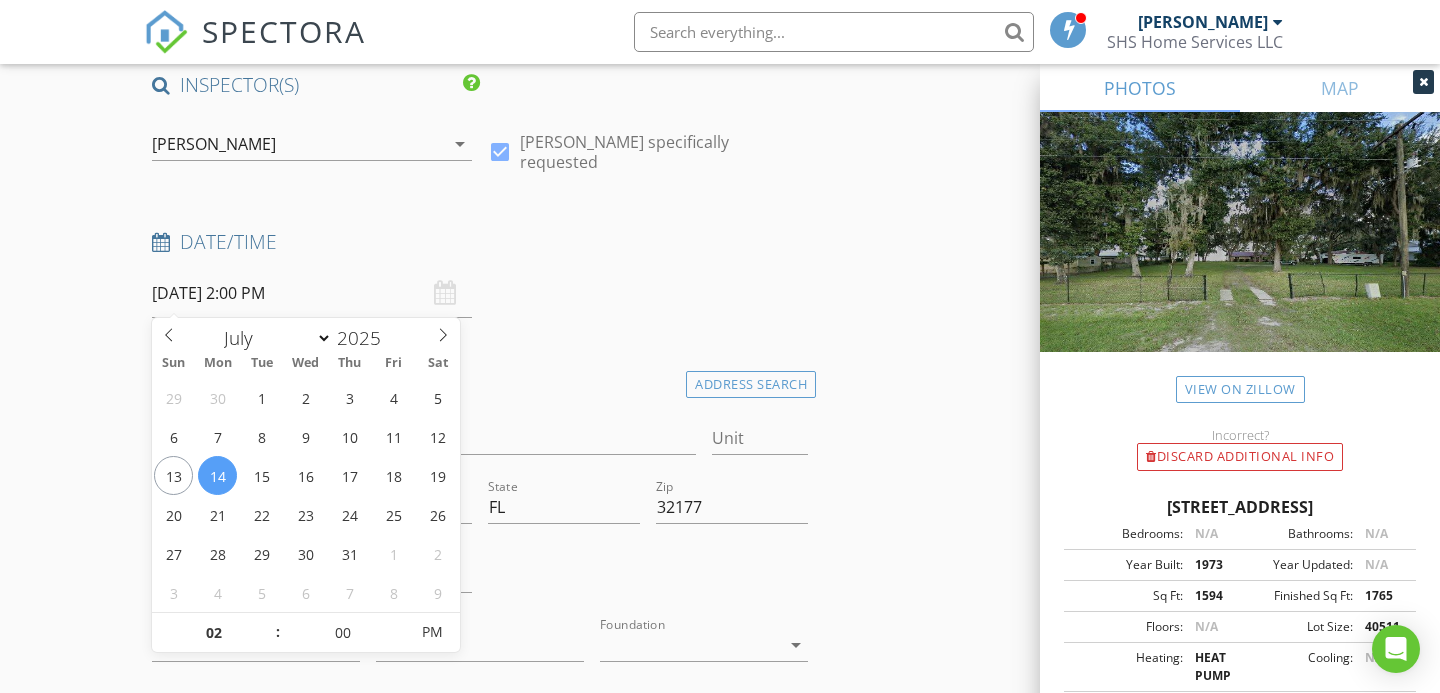 click on "Date/Time
07/14/2025 2:00 PM" at bounding box center [480, 273] 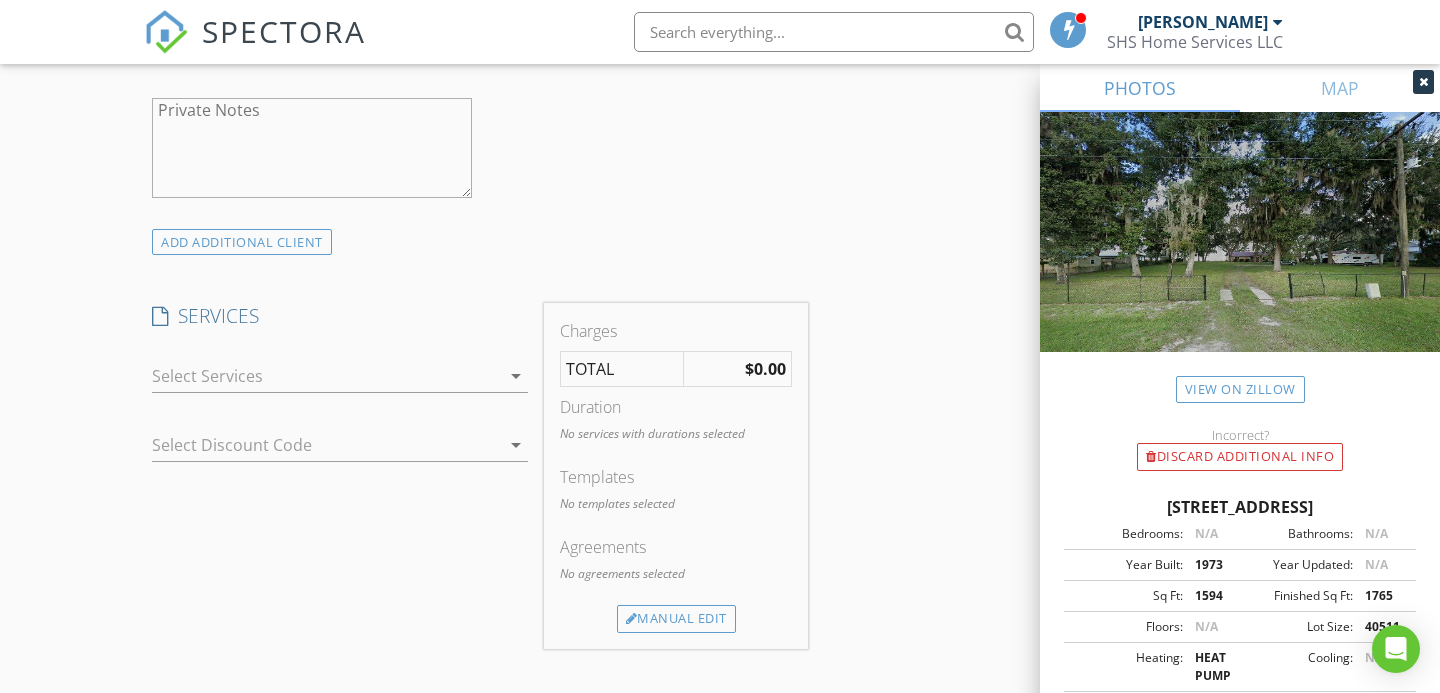 scroll, scrollTop: 1654, scrollLeft: 0, axis: vertical 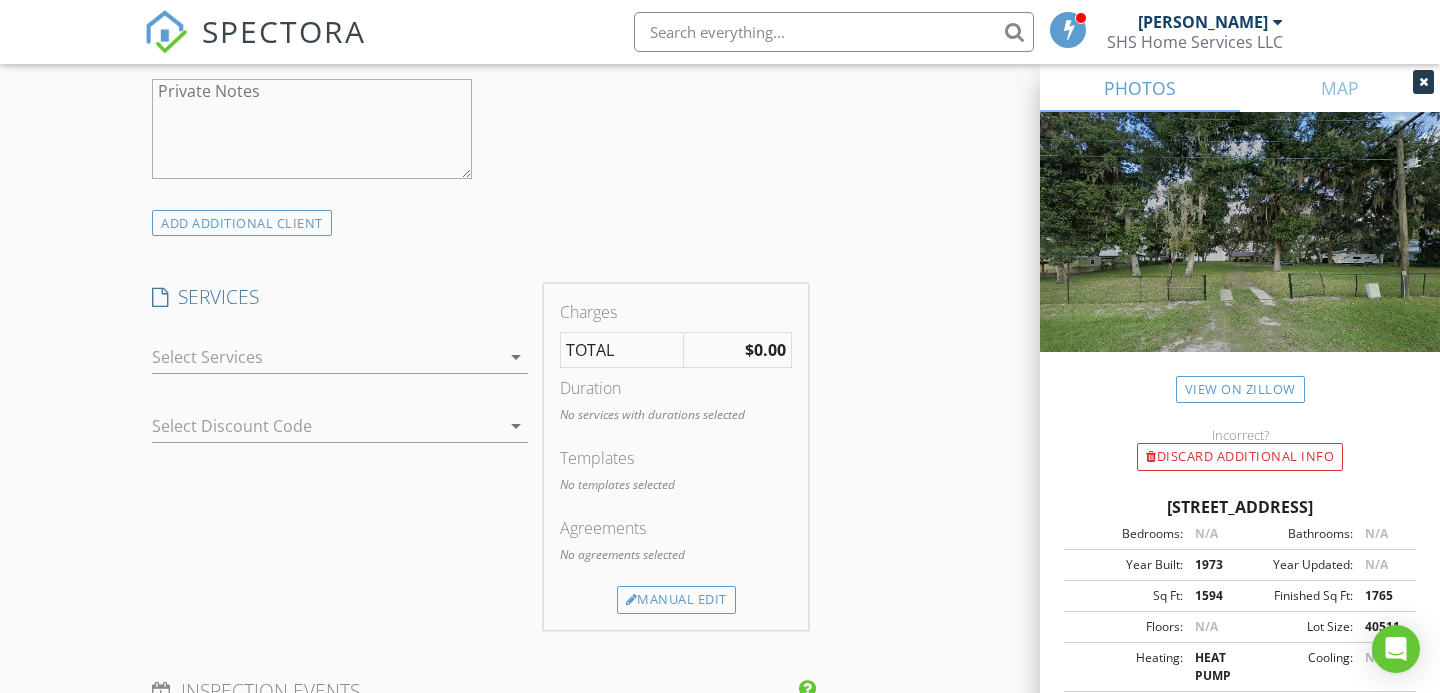 click at bounding box center (326, 357) 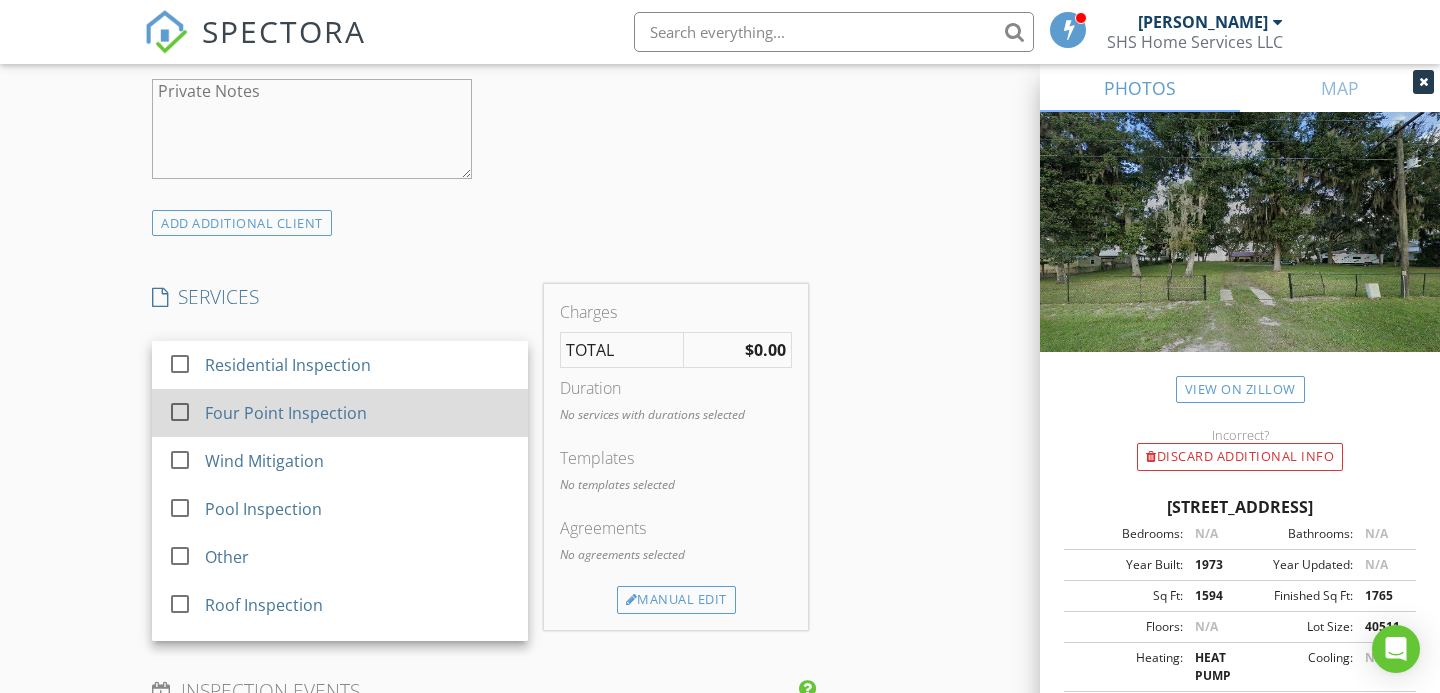 click at bounding box center (180, 411) 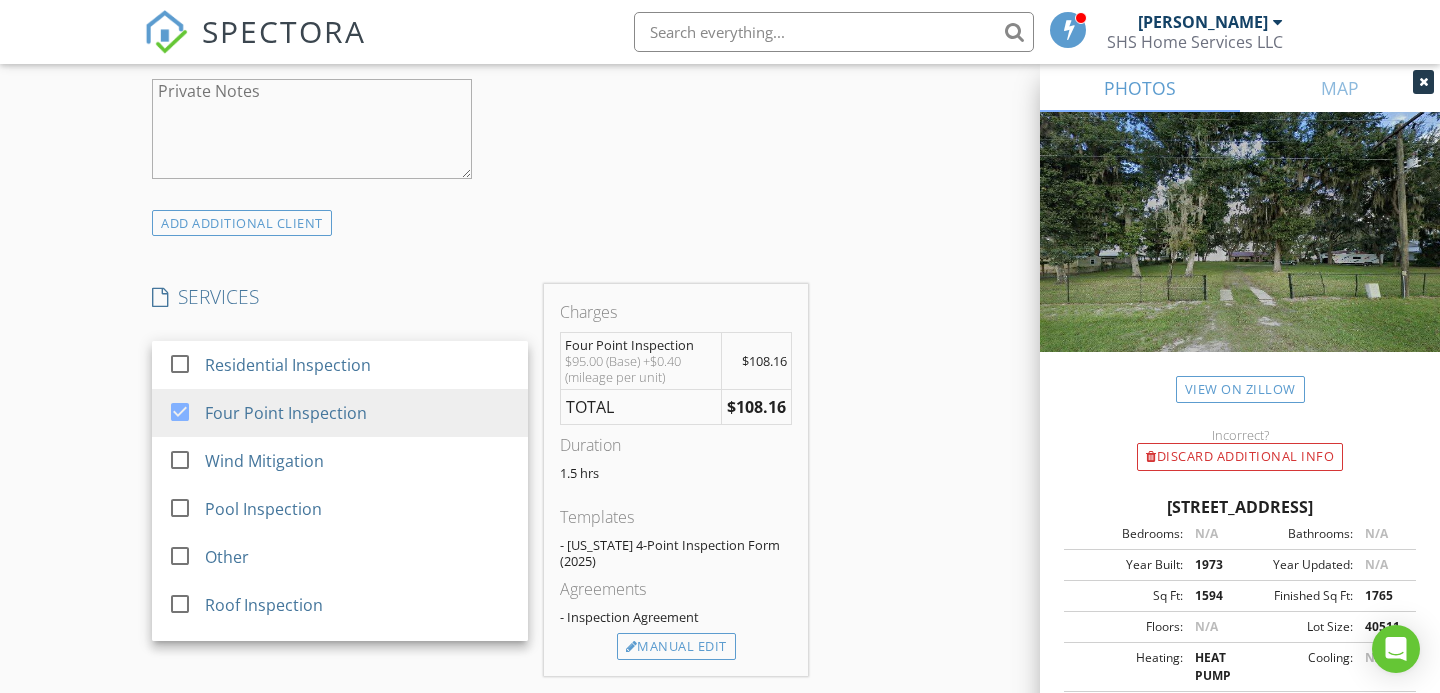 click on "Reorder / Copy
check_box_outline_blank Copy Reports From Original Inspection   check_box_outline_blank Copy Signed Agreements From Original Inspection
INSPECTOR(S)
check_box   Joshua Warren   PRIMARY   Joshua Warren arrow_drop_down   check_box Joshua Warren specifically requested
Date/Time
07/14/2025 2:00 PM
Location
Address Search       Address 208 Cedar Creek Rd   Unit   City Palatka   State FL   Zip 32177   County     Square Feet 1594   Year Built 1973   Foundation arrow_drop_down     Joshua Warren     32.9 miles     (an hour)
client
check_box Enable Client CC email for this inspection   Client Search     check_box_outline_blank Client is a Company/Organization     First Name Sammy   Last Name Futch   Email besi1978@yahoo.com   CC Email   Phone 3869370257           Notes   Private Notes          check_box_outline_blank" at bounding box center (720, 607) 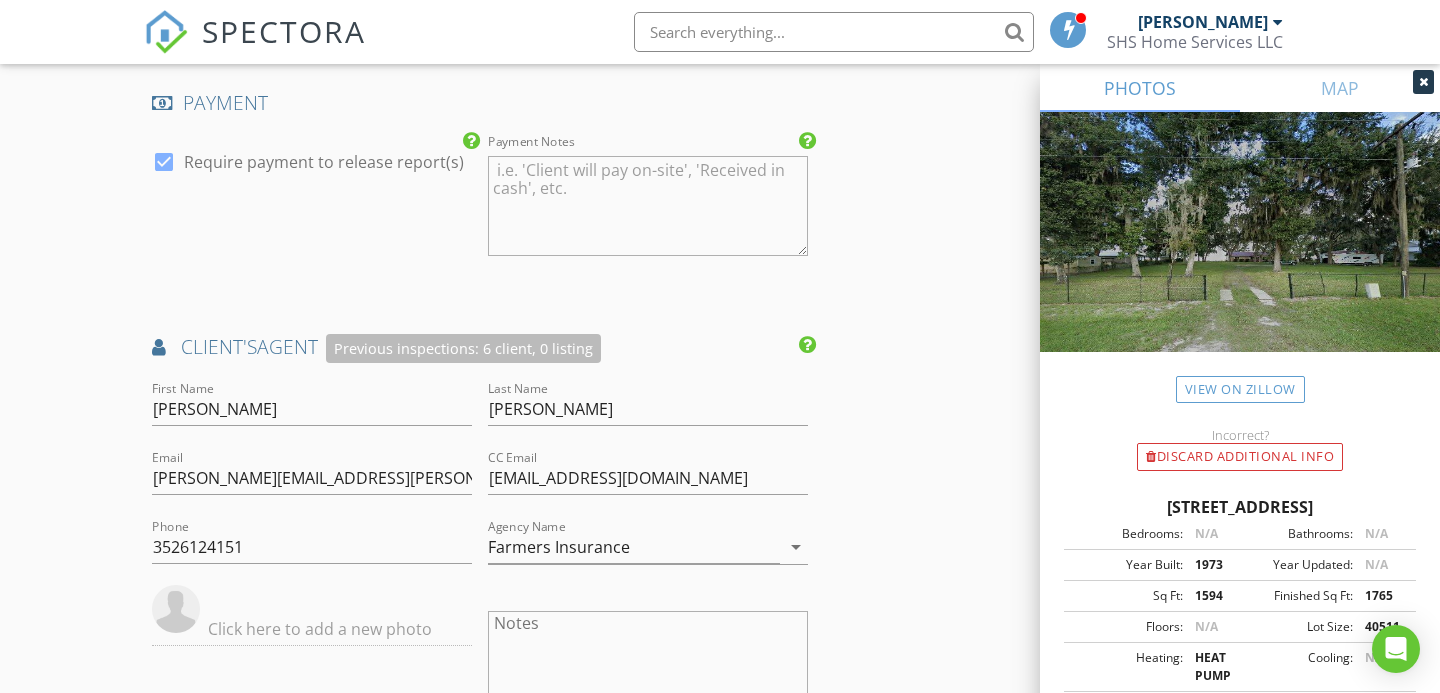 scroll, scrollTop: 2443, scrollLeft: 0, axis: vertical 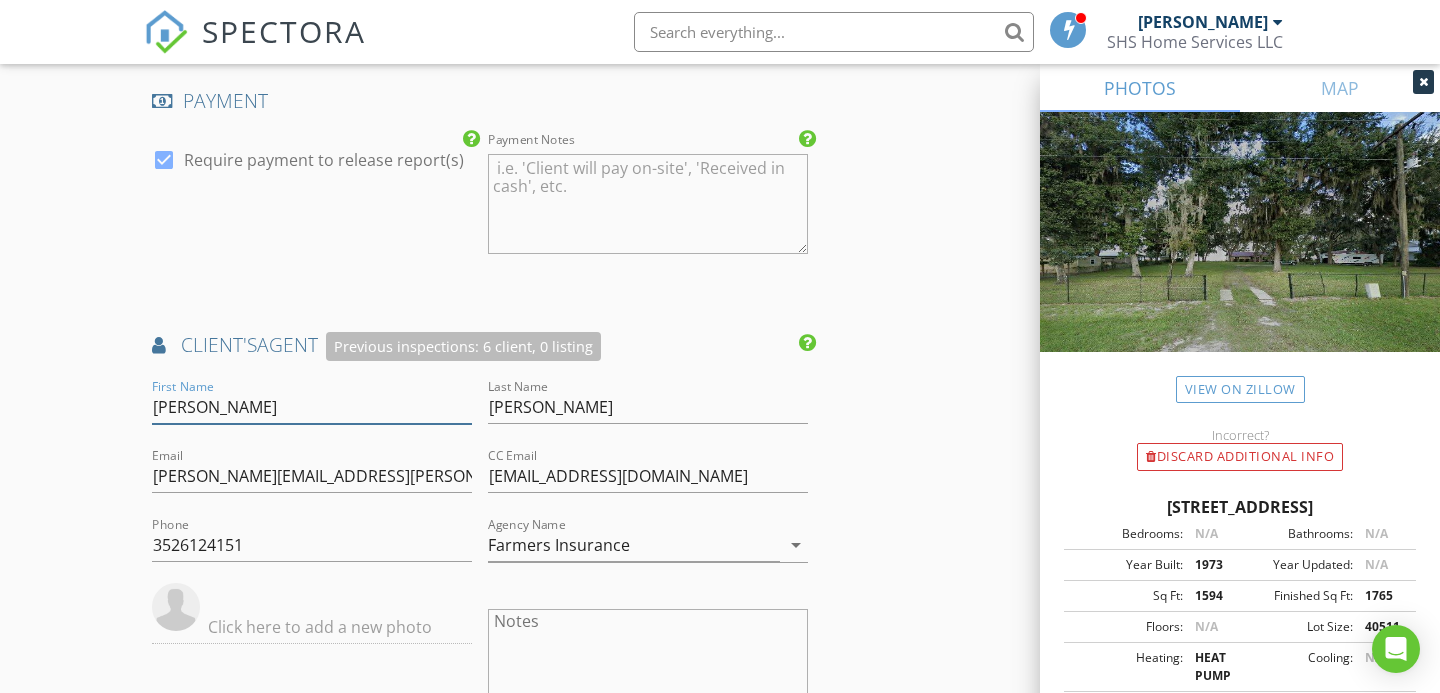 click on "Lyndel" at bounding box center [312, 407] 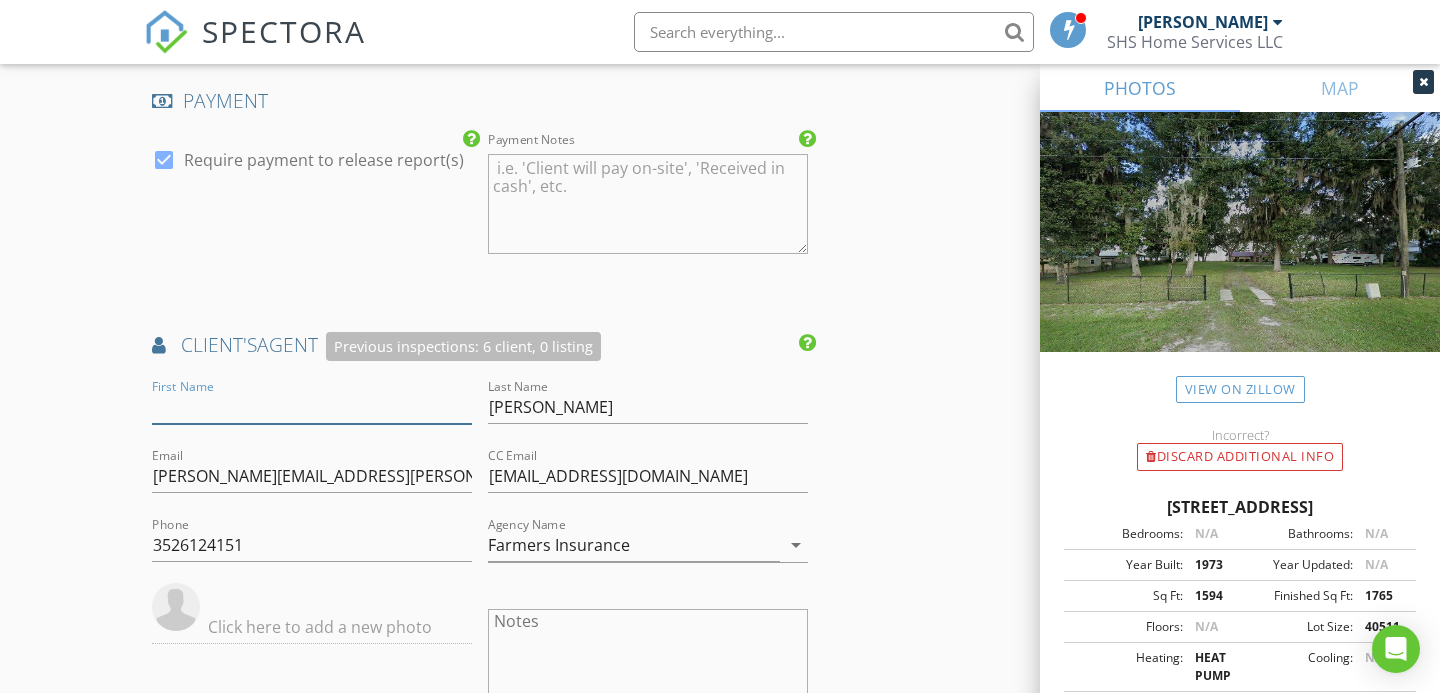 type 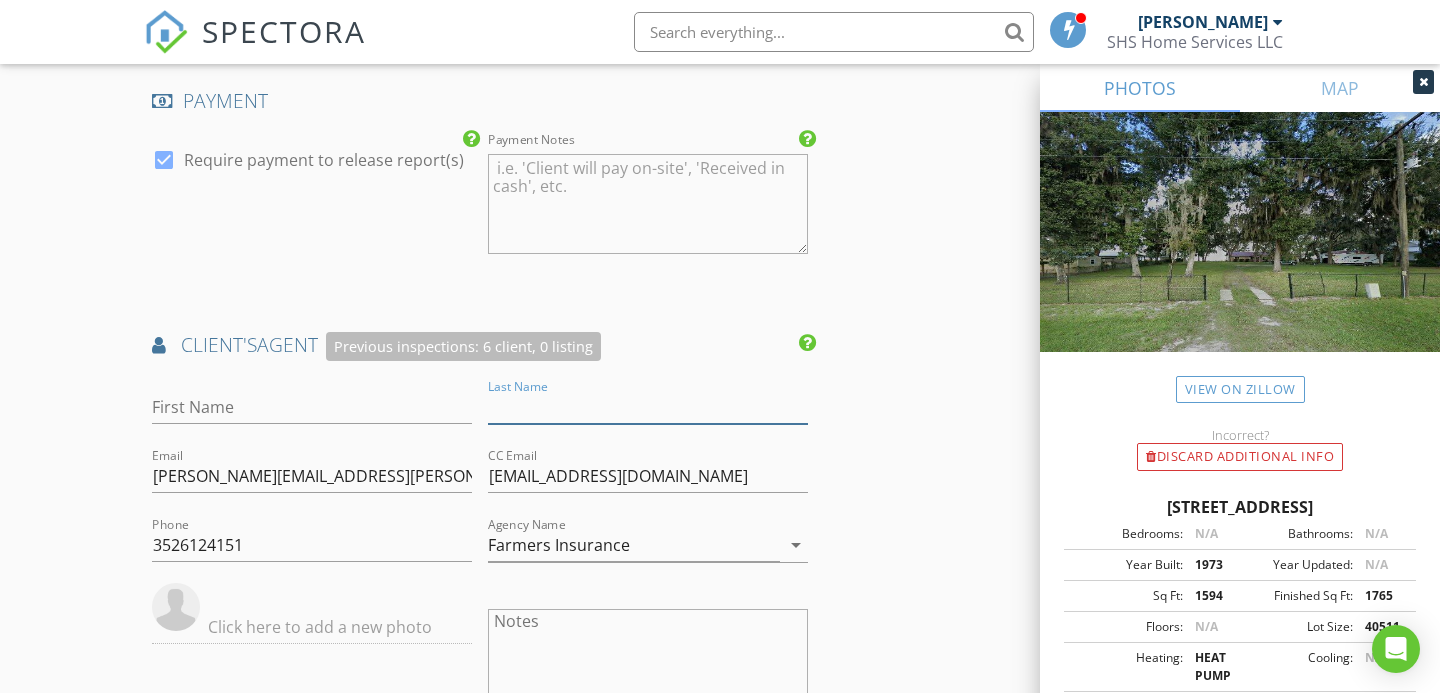 type 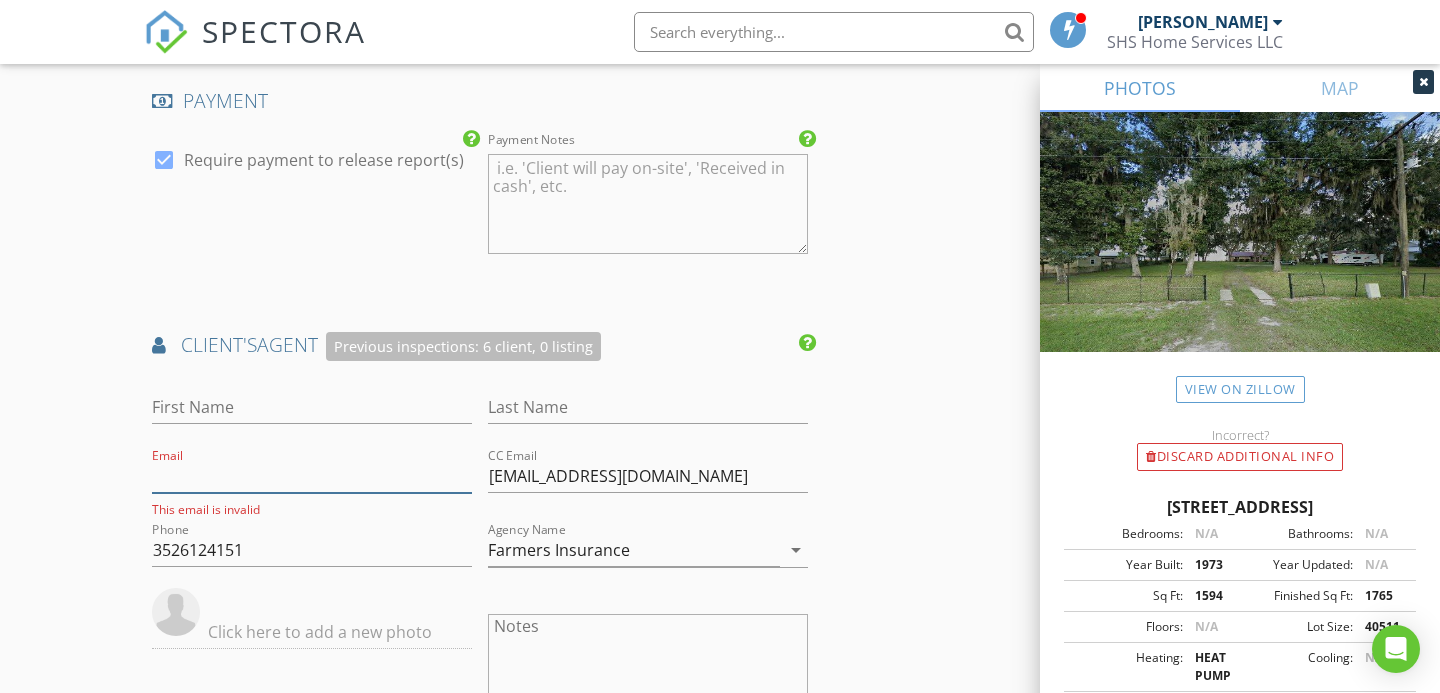 type 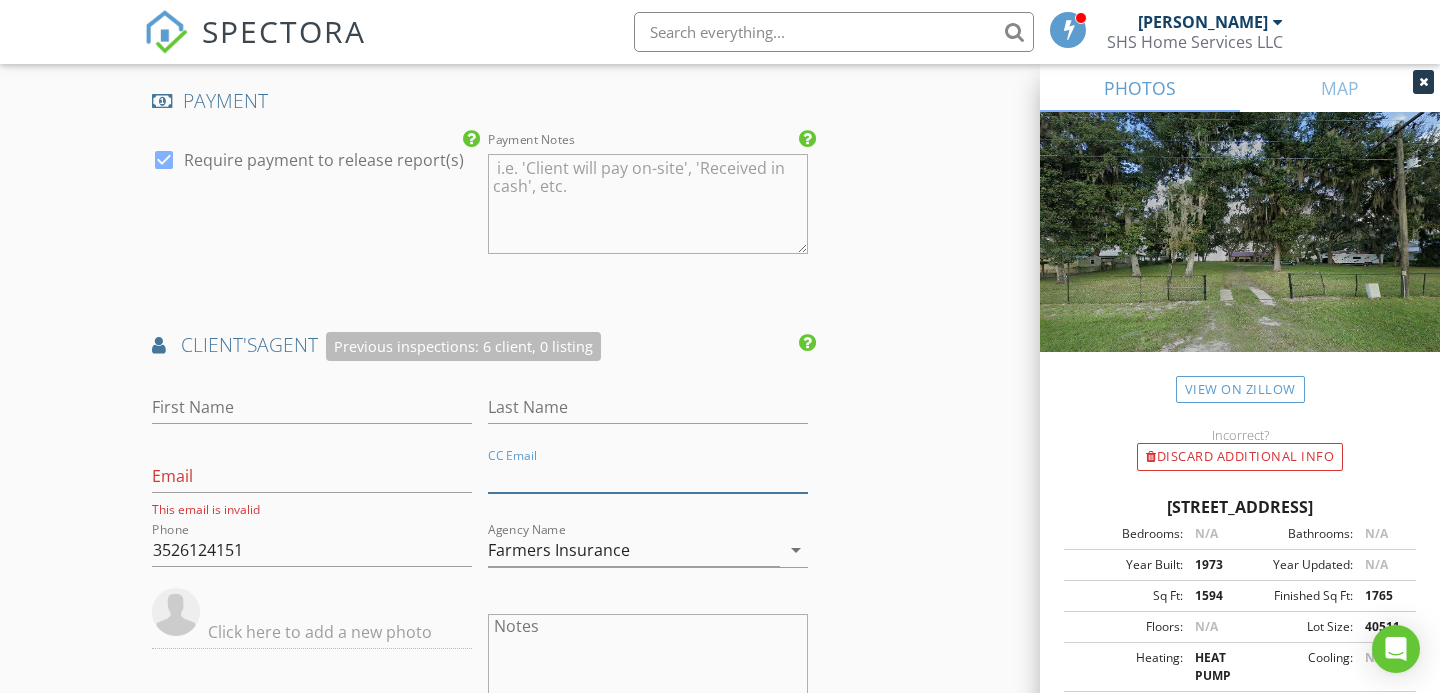 type 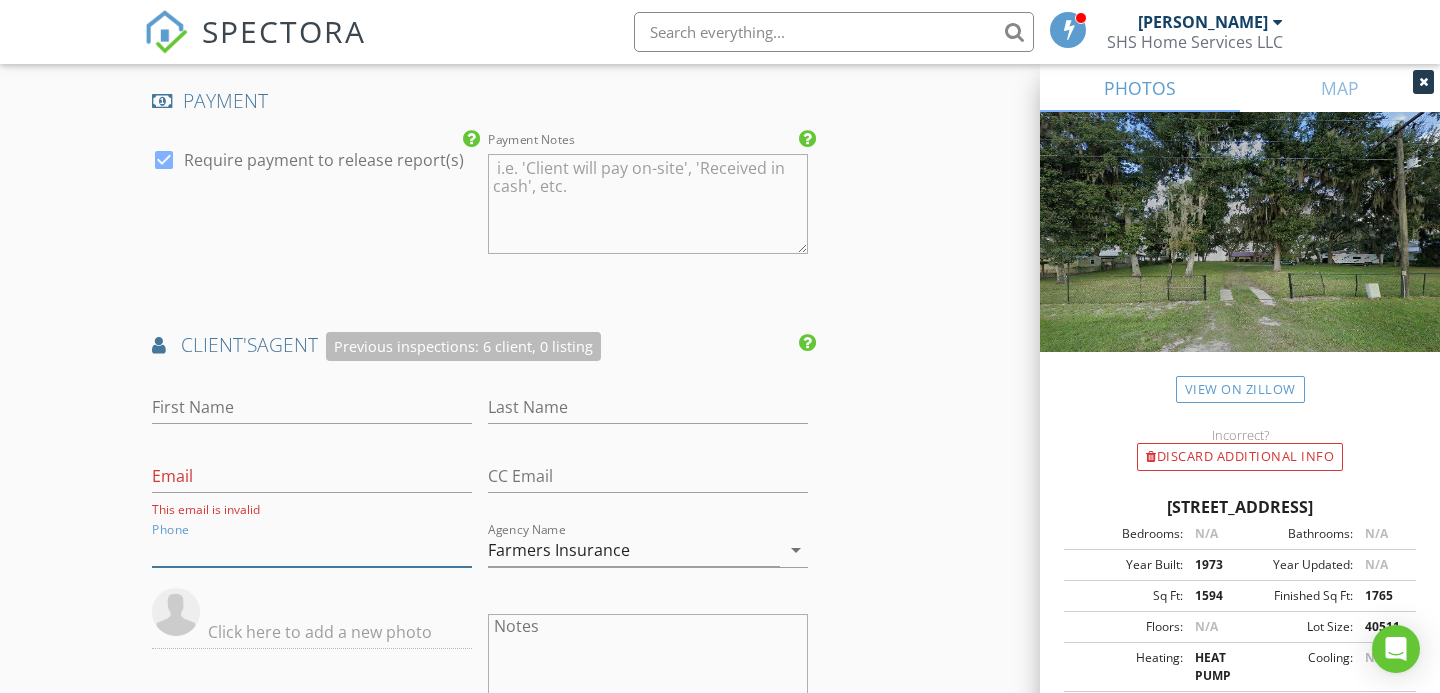 type 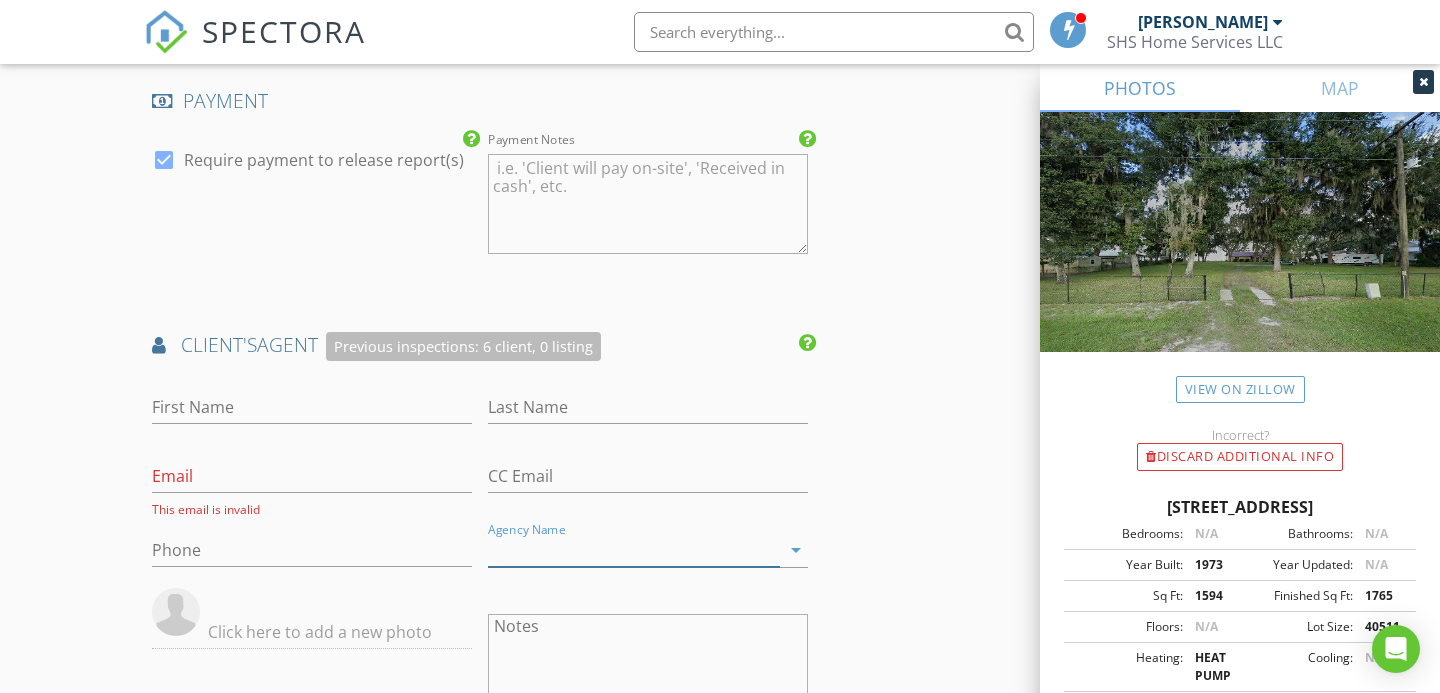 type 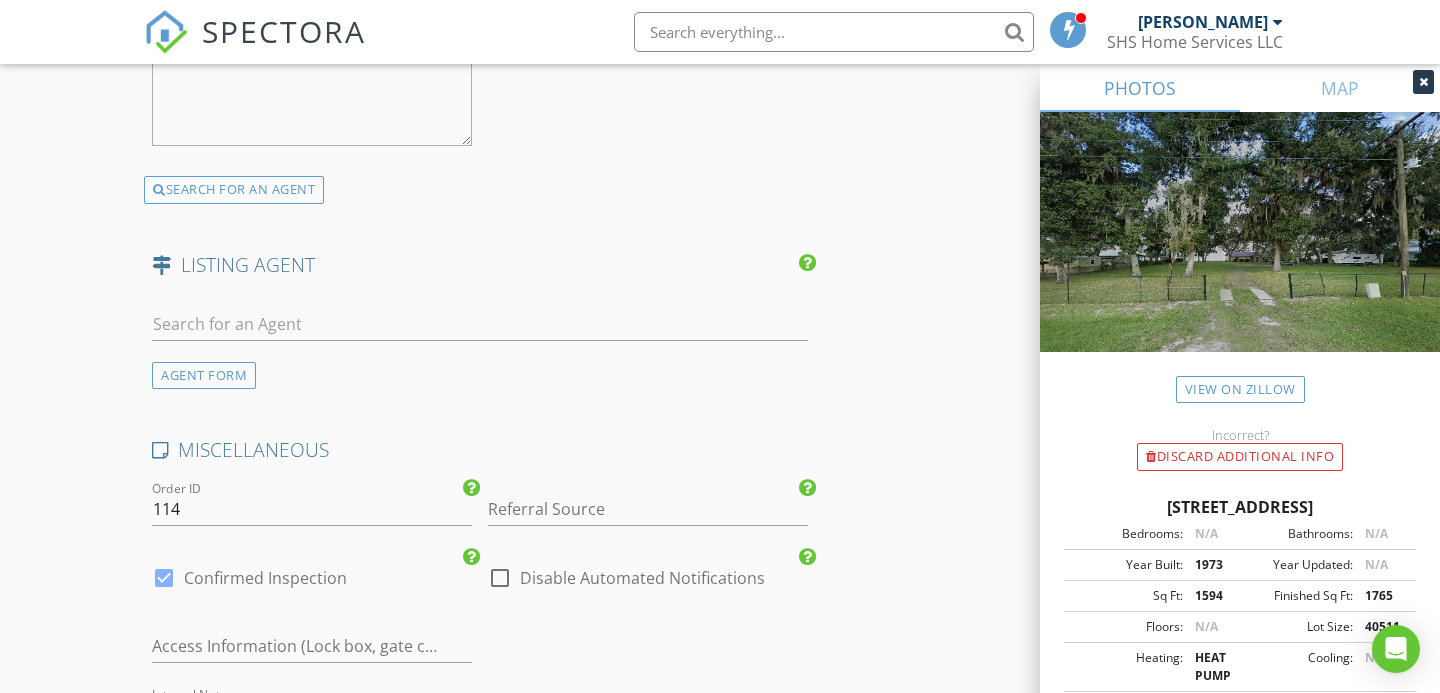 scroll, scrollTop: 3165, scrollLeft: 0, axis: vertical 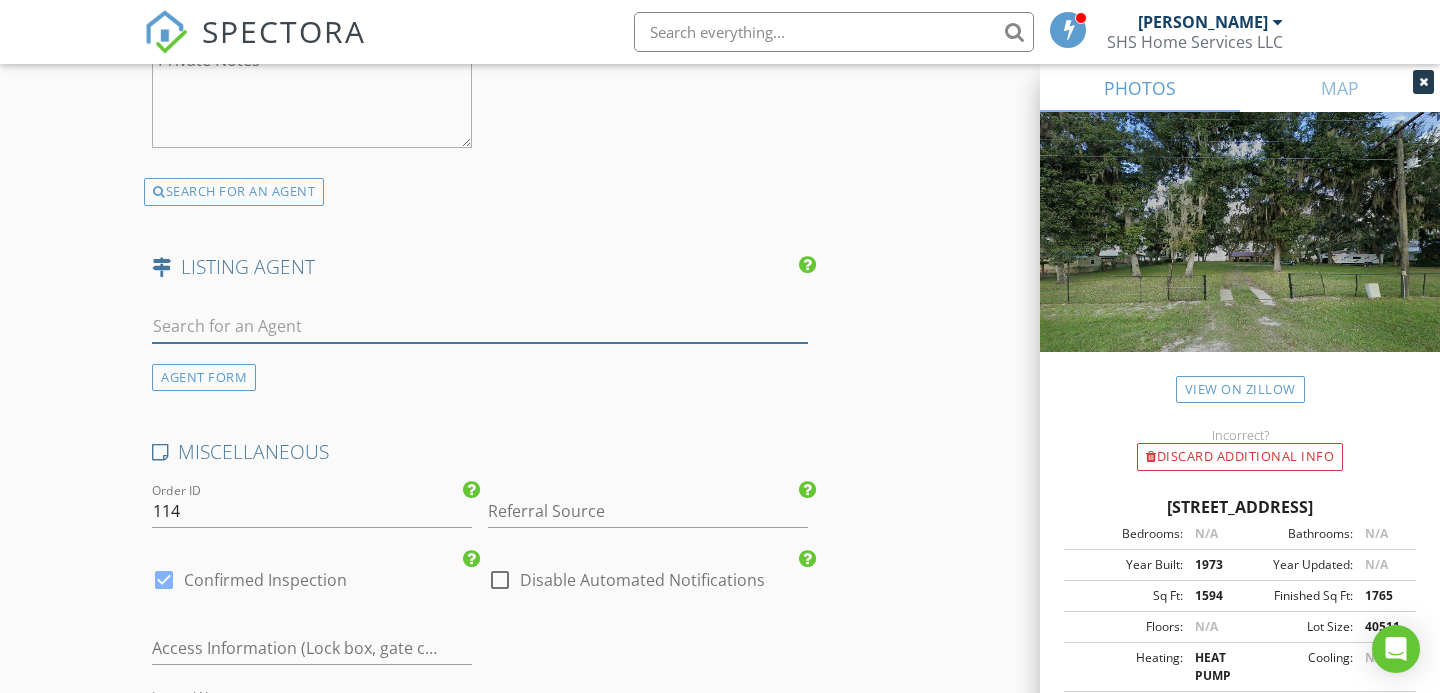 click at bounding box center [480, 326] 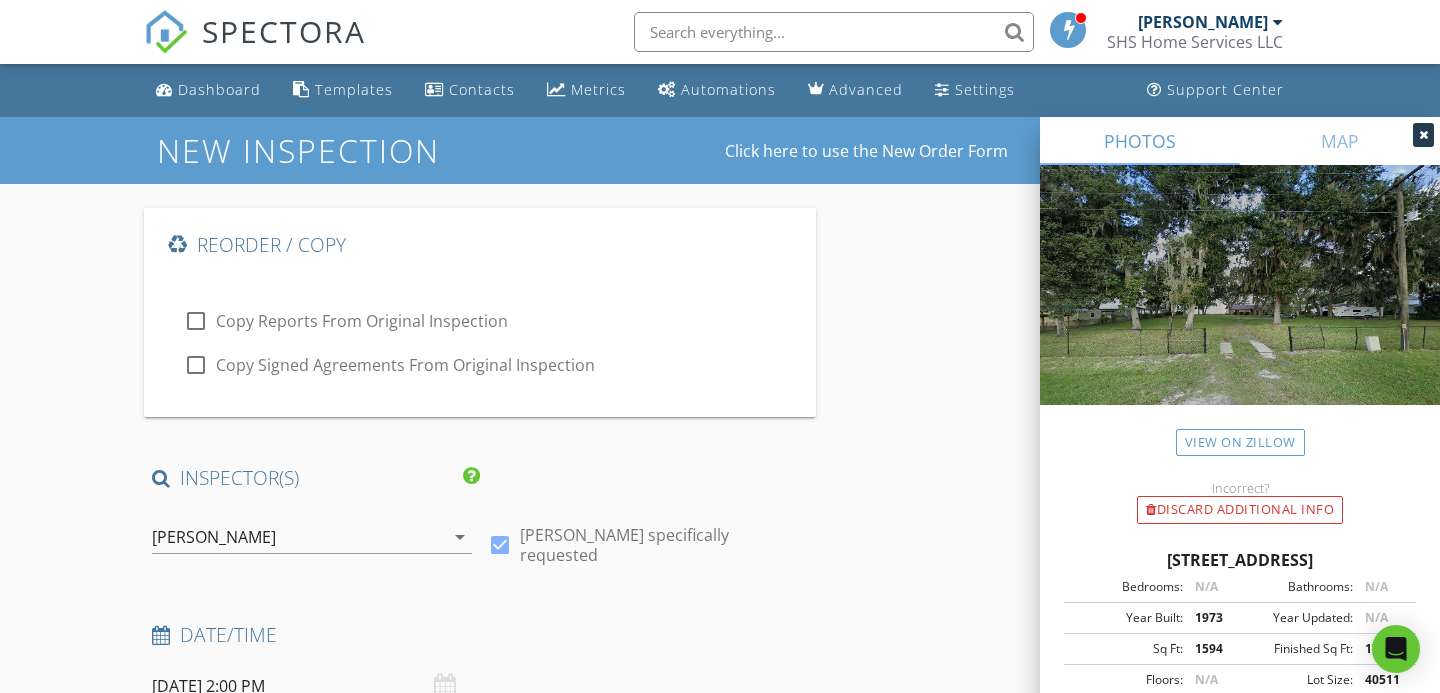 scroll, scrollTop: 0, scrollLeft: 0, axis: both 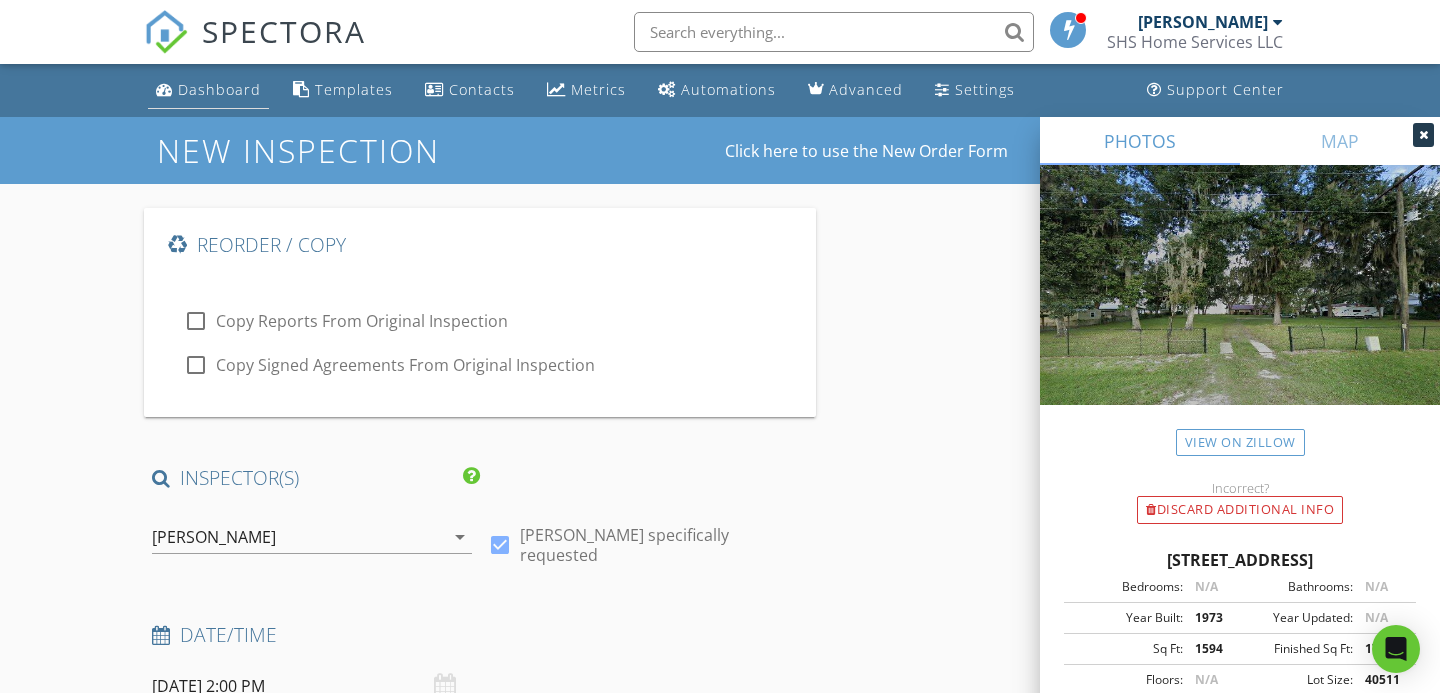 type on "dav" 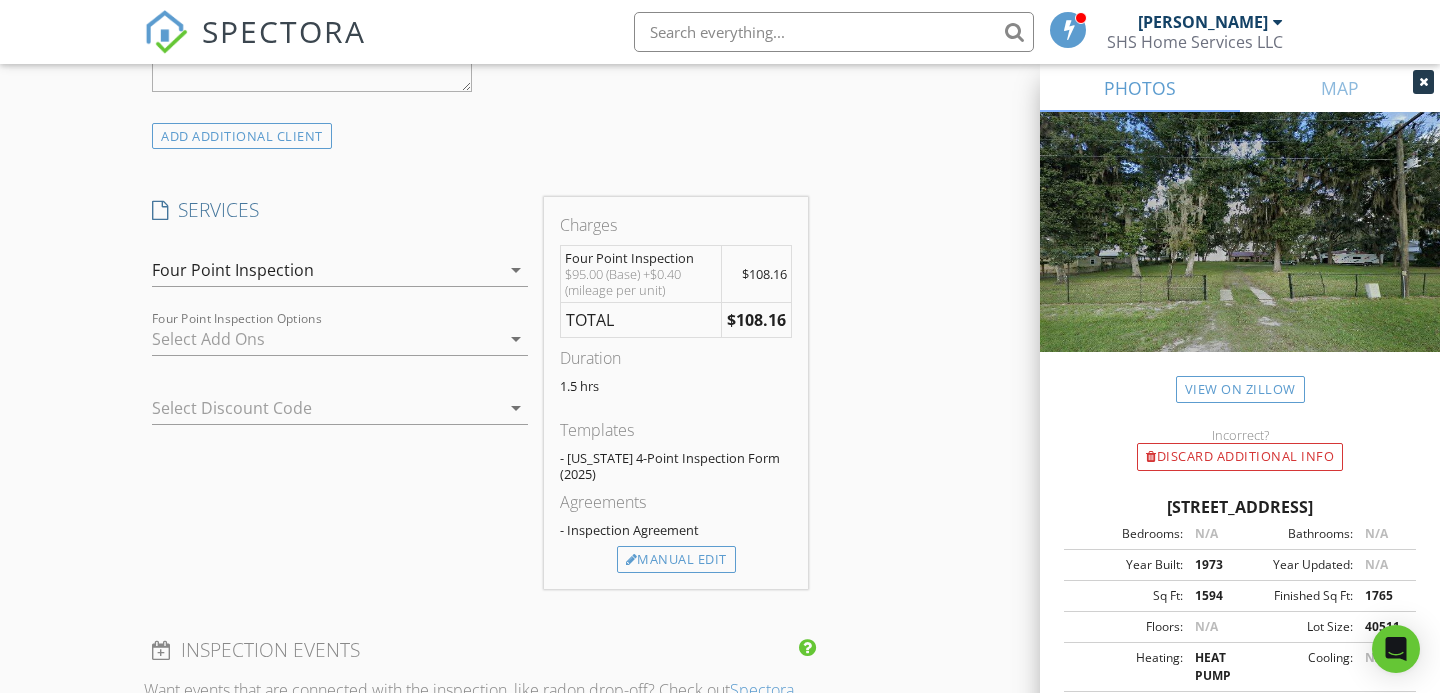 scroll, scrollTop: 1789, scrollLeft: 0, axis: vertical 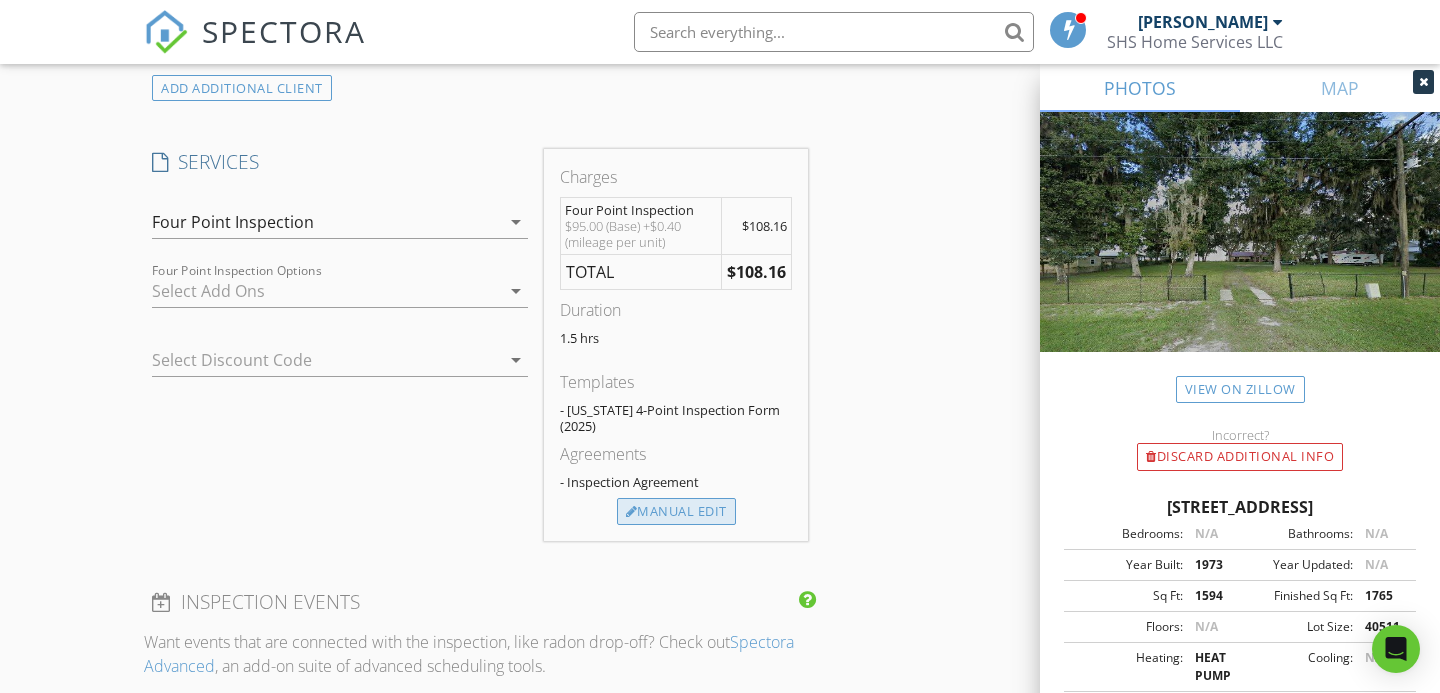 click on "Manual Edit" at bounding box center [676, 512] 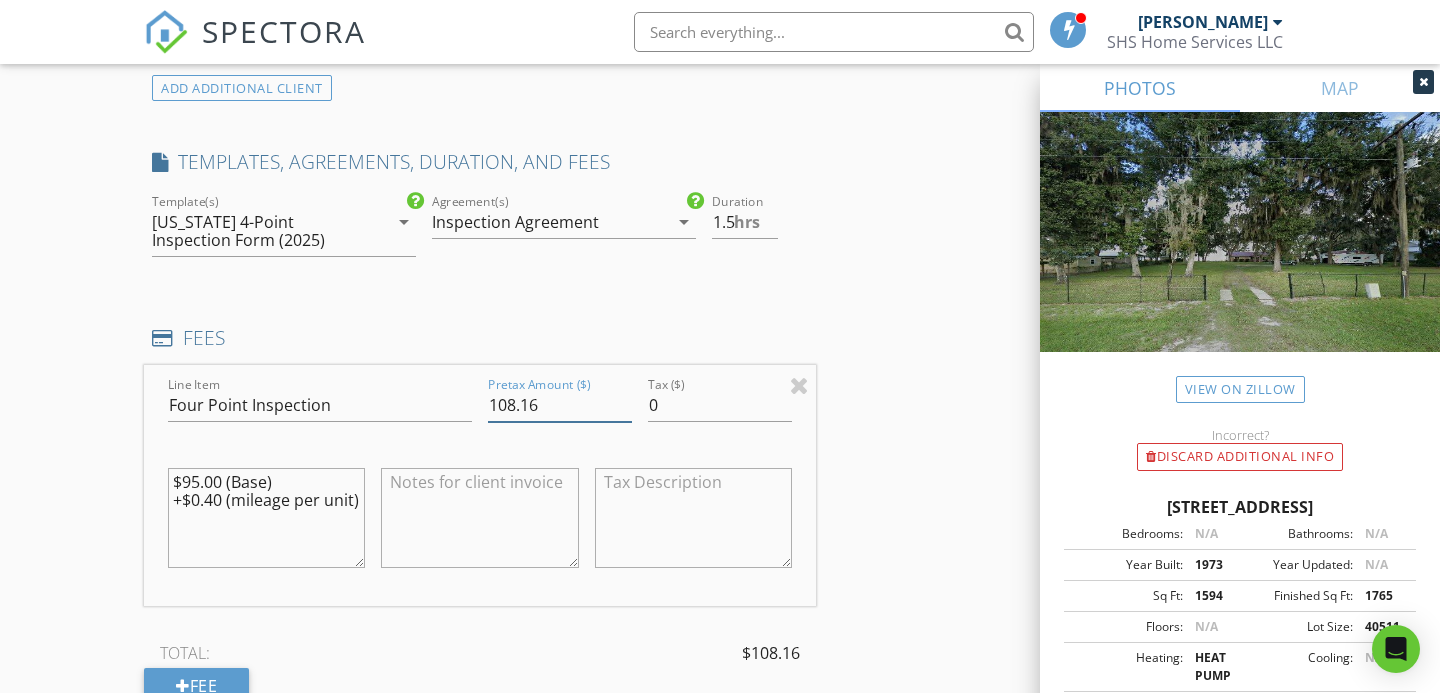 click on "108.16" at bounding box center (560, 405) 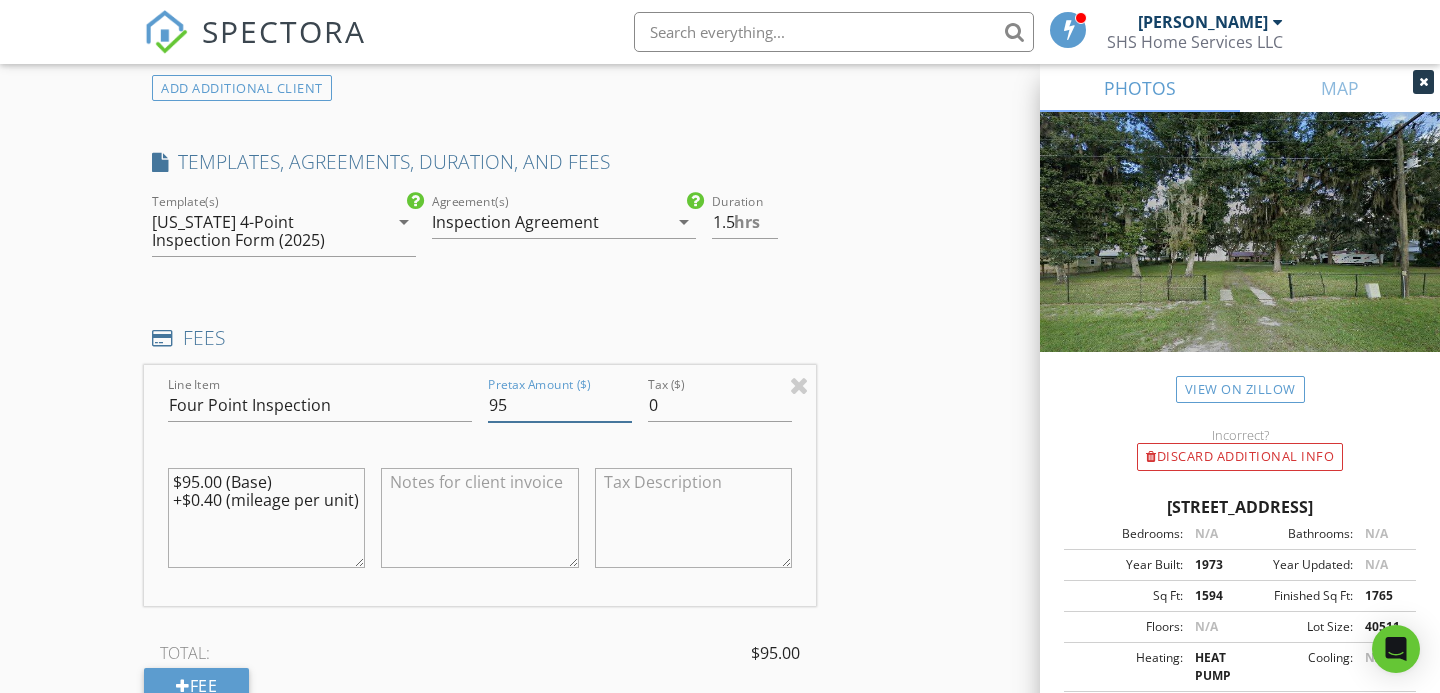 type on "95" 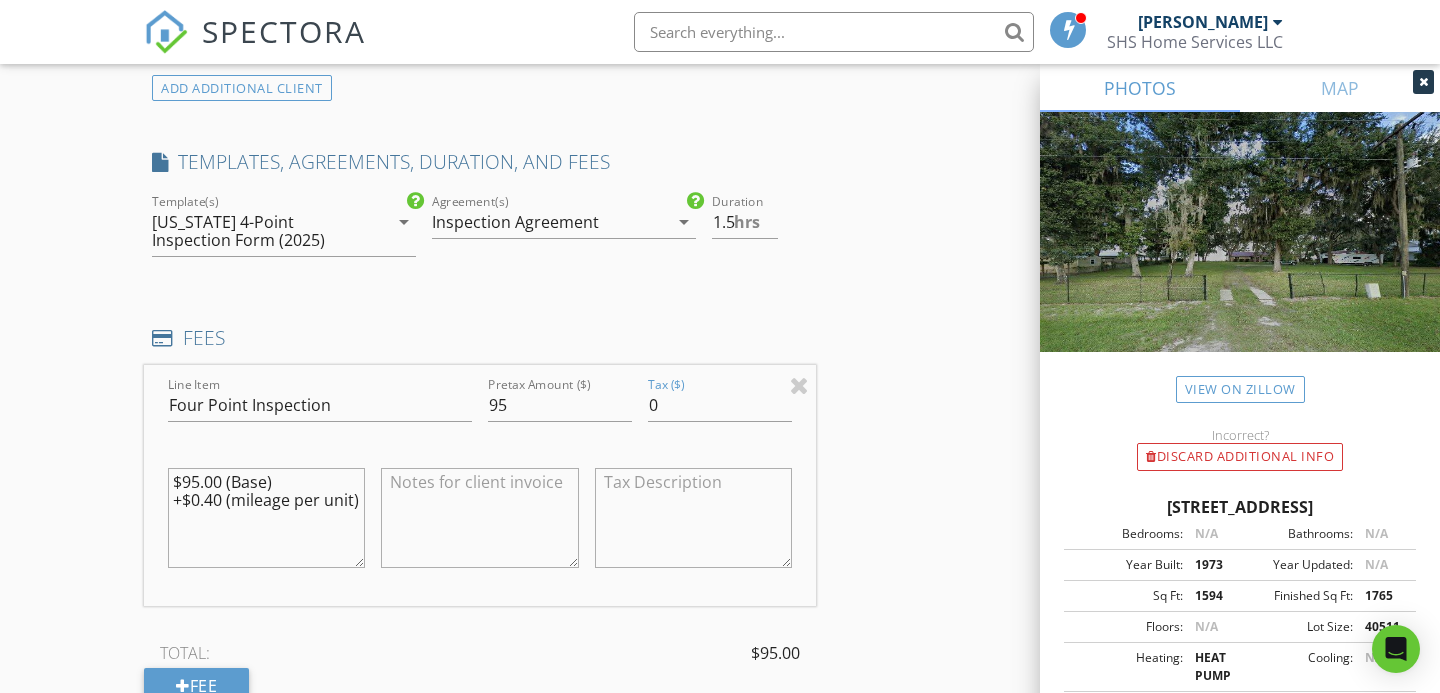 click on "Reorder / Copy
check_box_outline_blank Copy Reports From Original Inspection   check_box_outline_blank Copy Signed Agreements From Original Inspection
INSPECTOR(S)
check_box   Joshua Warren   PRIMARY   Joshua Warren arrow_drop_down   check_box Joshua Warren specifically requested
Date/Time
07/14/2025 2:00 PM
Location
Address Search       Address 208 Cedar Creek Rd   Unit   City Palatka   State FL   Zip 32177   County     Square Feet 1594   Year Built 1973   Foundation arrow_drop_down     Joshua Warren     32.9 miles     (an hour)
client
check_box Enable Client CC email for this inspection   Client Search     check_box_outline_blank Client is a Company/Organization     First Name Sammy   Last Name Futch   Email besi1978@yahoo.com   CC Email   Phone 3869370257           Notes   Private Notes          check_box_outline_blank" at bounding box center (720, 569) 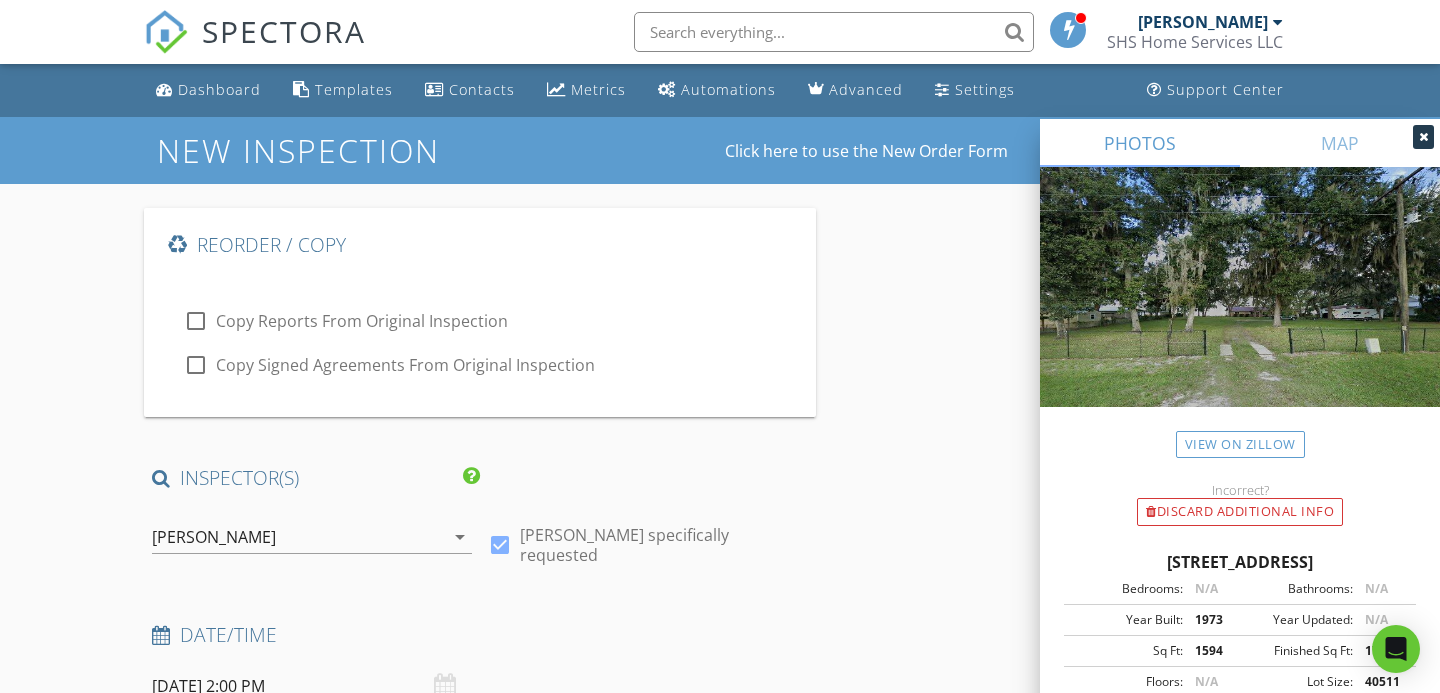 scroll, scrollTop: 0, scrollLeft: 0, axis: both 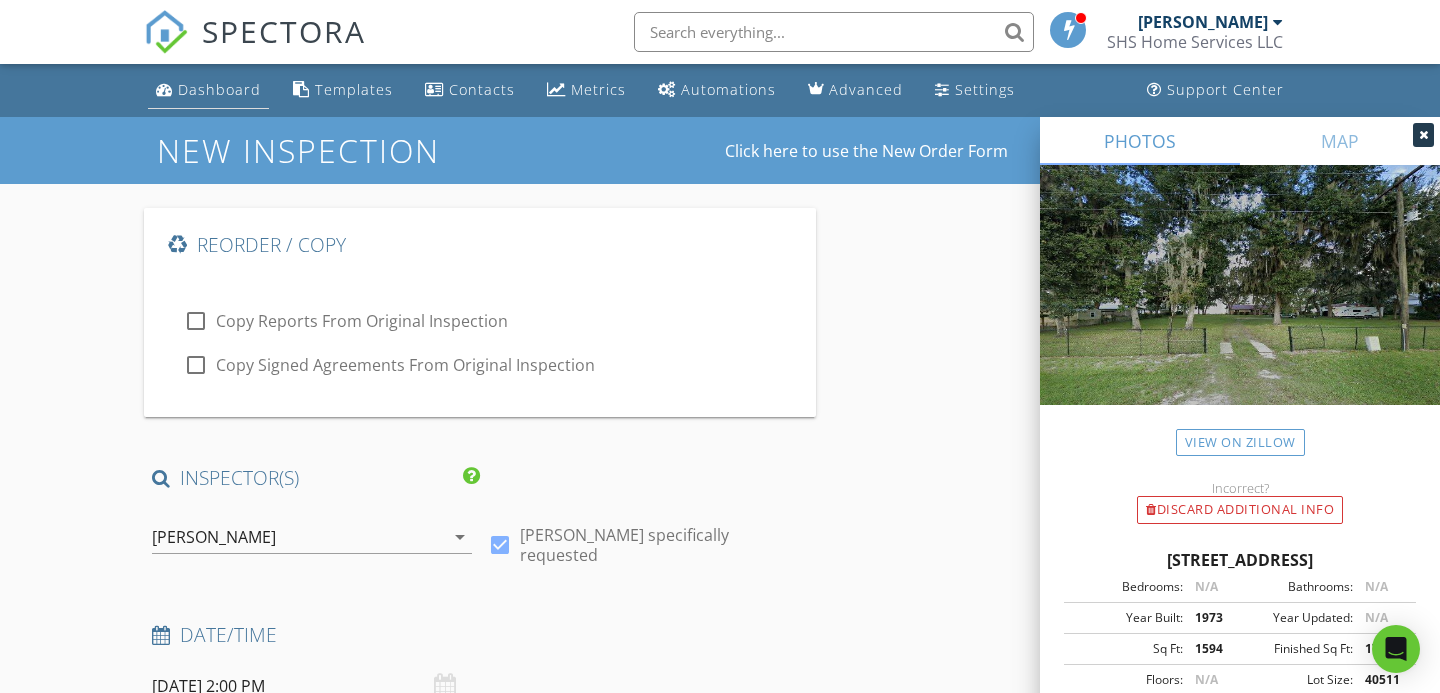 click on "Dashboard" at bounding box center [219, 89] 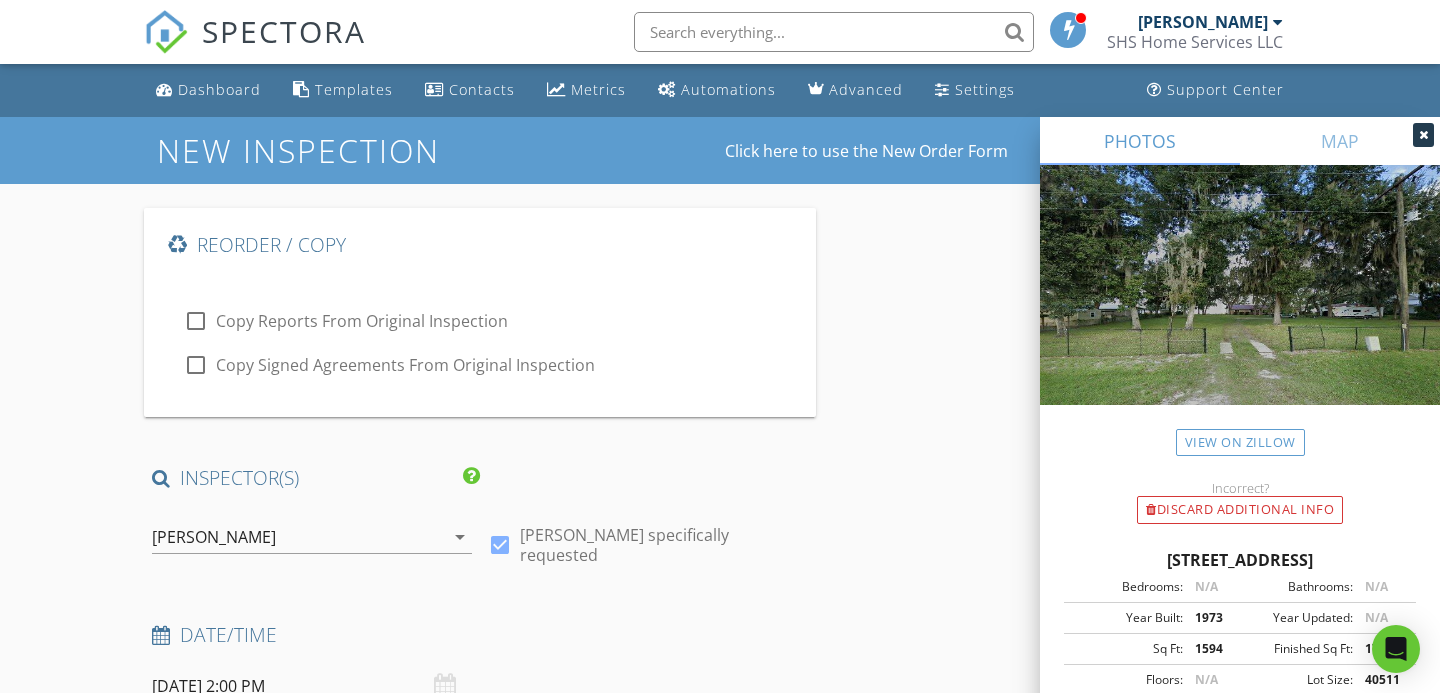 click on "Reorder / Copy
check_box_outline_blank Copy Reports From Original Inspection   check_box_outline_blank Copy Signed Agreements From Original Inspection
INSPECTOR(S)
check_box   Joshua Warren   PRIMARY   Joshua Warren arrow_drop_down   check_box Joshua Warren specifically requested
Date/Time
07/14/2025 2:00 PM
Location
Address Search       Address 208 Cedar Creek Rd   Unit   City Palatka   State FL   Zip 32177   County     Square Feet 1594   Year Built 1973   Foundation arrow_drop_down     Joshua Warren     32.9 miles     (an hour)
client
check_box Enable Client CC email for this inspection   Client Search     check_box_outline_blank Client is a Company/Organization     First Name Sammy   Last Name Futch   Email besi1978@yahoo.com   CC Email   Phone 3869370257           Notes   Private Notes          check_box_outline_blank" at bounding box center (720, 2358) 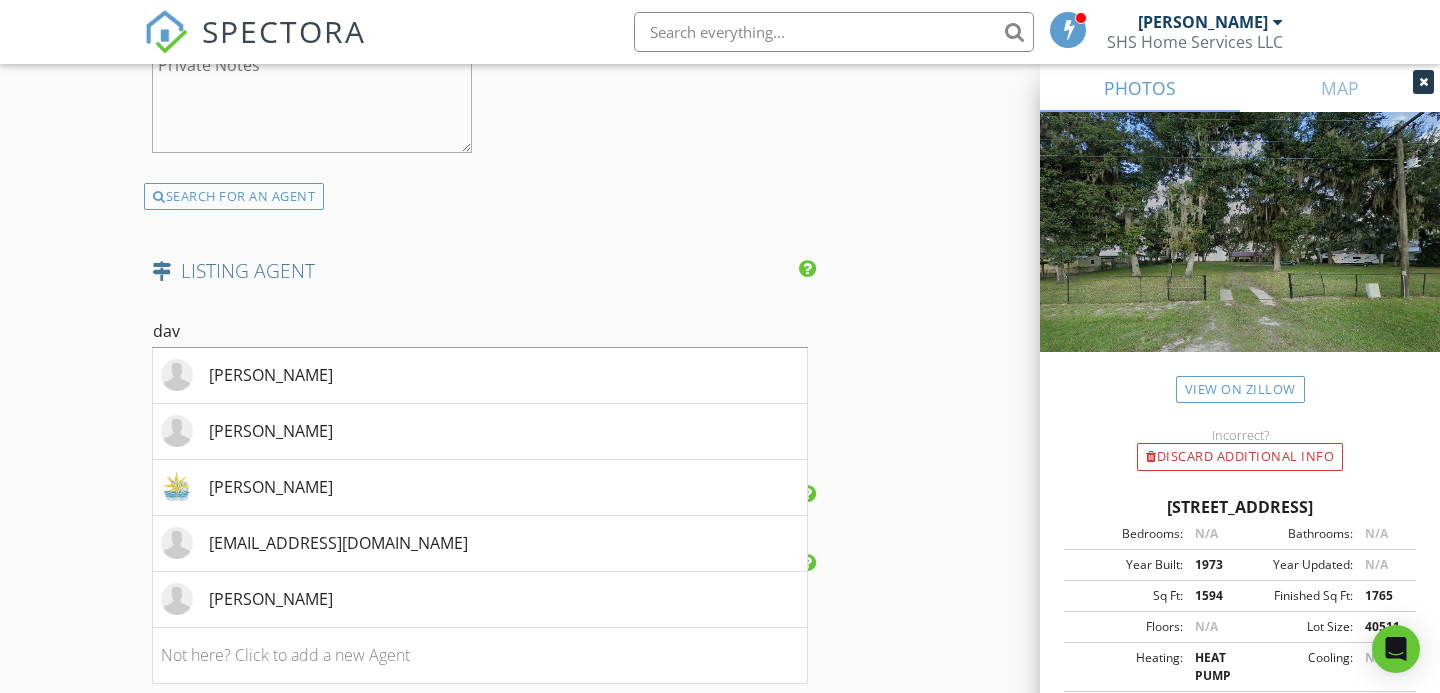 scroll, scrollTop: 3267, scrollLeft: 0, axis: vertical 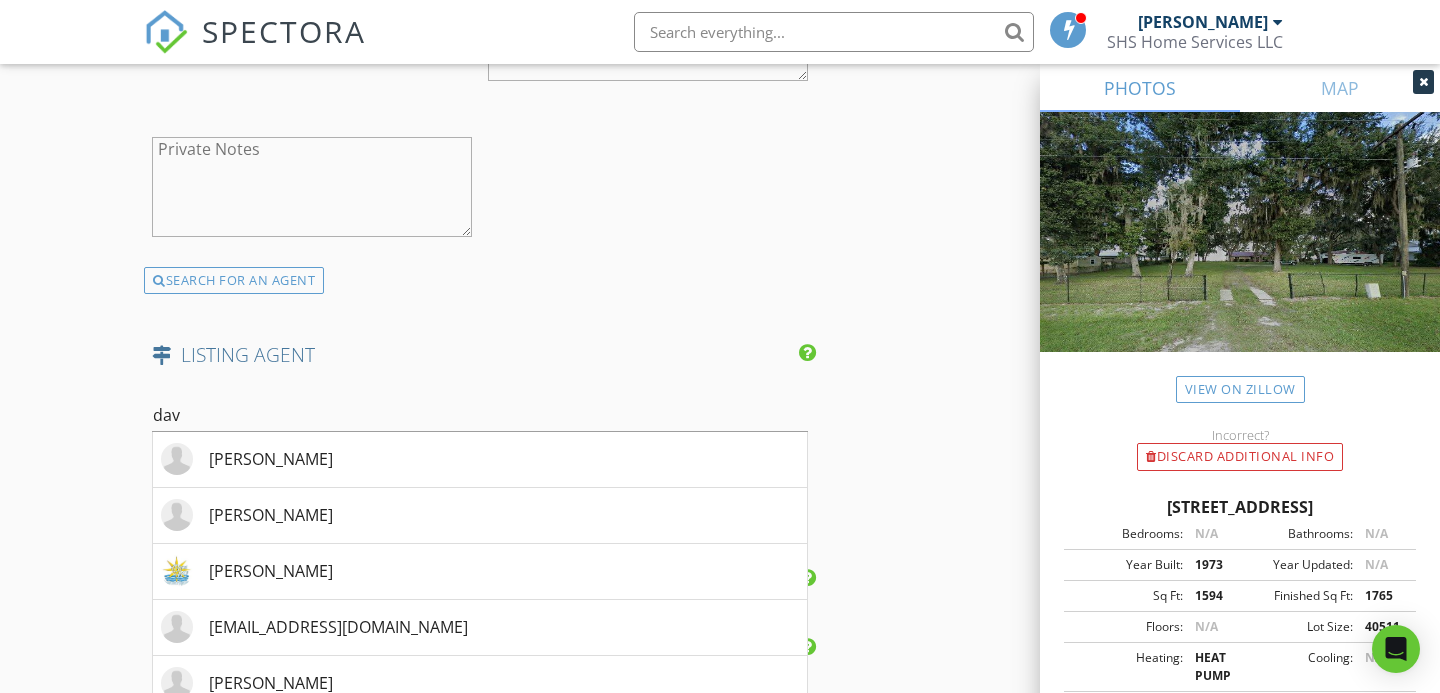 click on "Reorder / Copy
check_box_outline_blank Copy Reports From Original Inspection   check_box_outline_blank Copy Signed Agreements From Original Inspection
INSPECTOR(S)
check_box   Joshua Warren   PRIMARY   Joshua Warren arrow_drop_down   check_box Joshua Warren specifically requested
Date/Time
07/14/2025 2:00 PM
Location
Address Search       Address 208 Cedar Creek Rd   Unit   City Palatka   State FL   Zip 32177   County     Square Feet 1594   Year Built 1973   Foundation arrow_drop_down     Joshua Warren     32.9 miles     (an hour)
client
check_box Enable Client CC email for this inspection   Client Search     check_box_outline_blank Client is a Company/Organization     First Name Sammy   Last Name Futch   Email besi1978@yahoo.com   CC Email   Phone 3869370257           Notes   Private Notes          check_box_outline_blank" at bounding box center (720, -909) 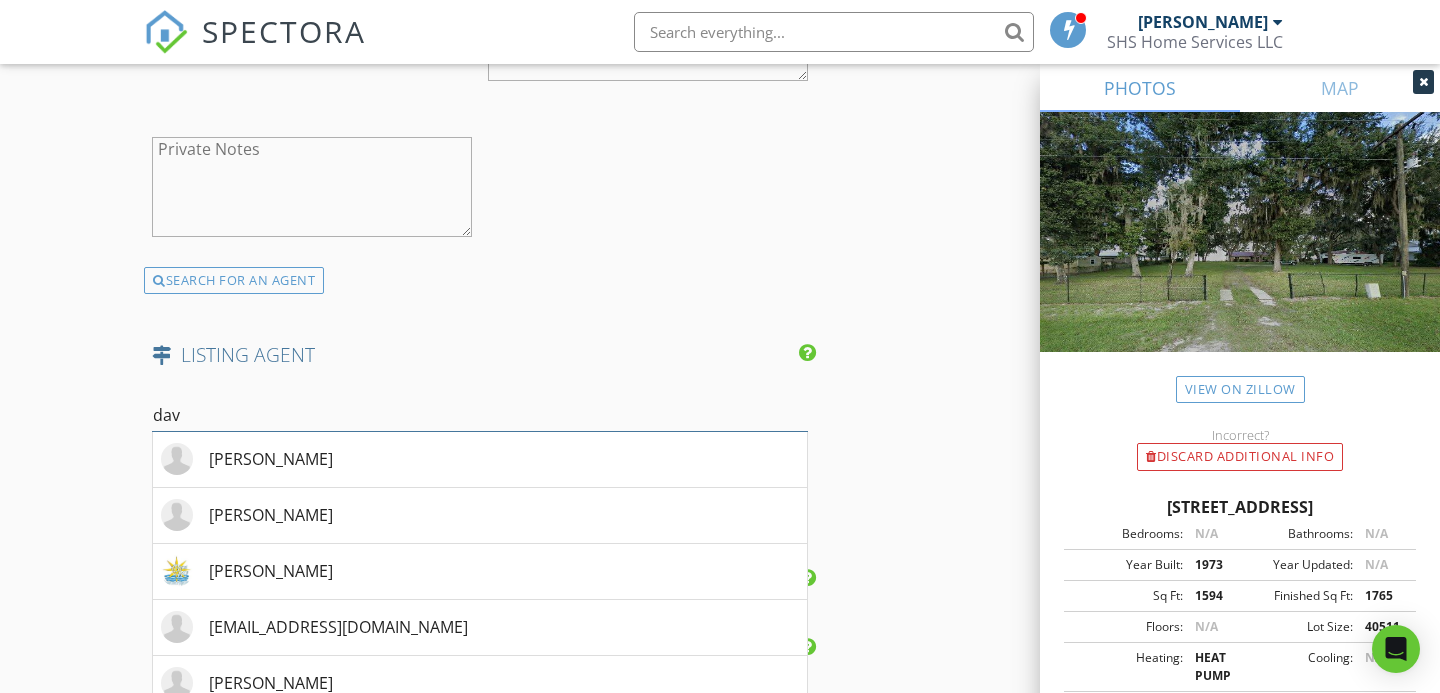 click on "dav" at bounding box center [480, 415] 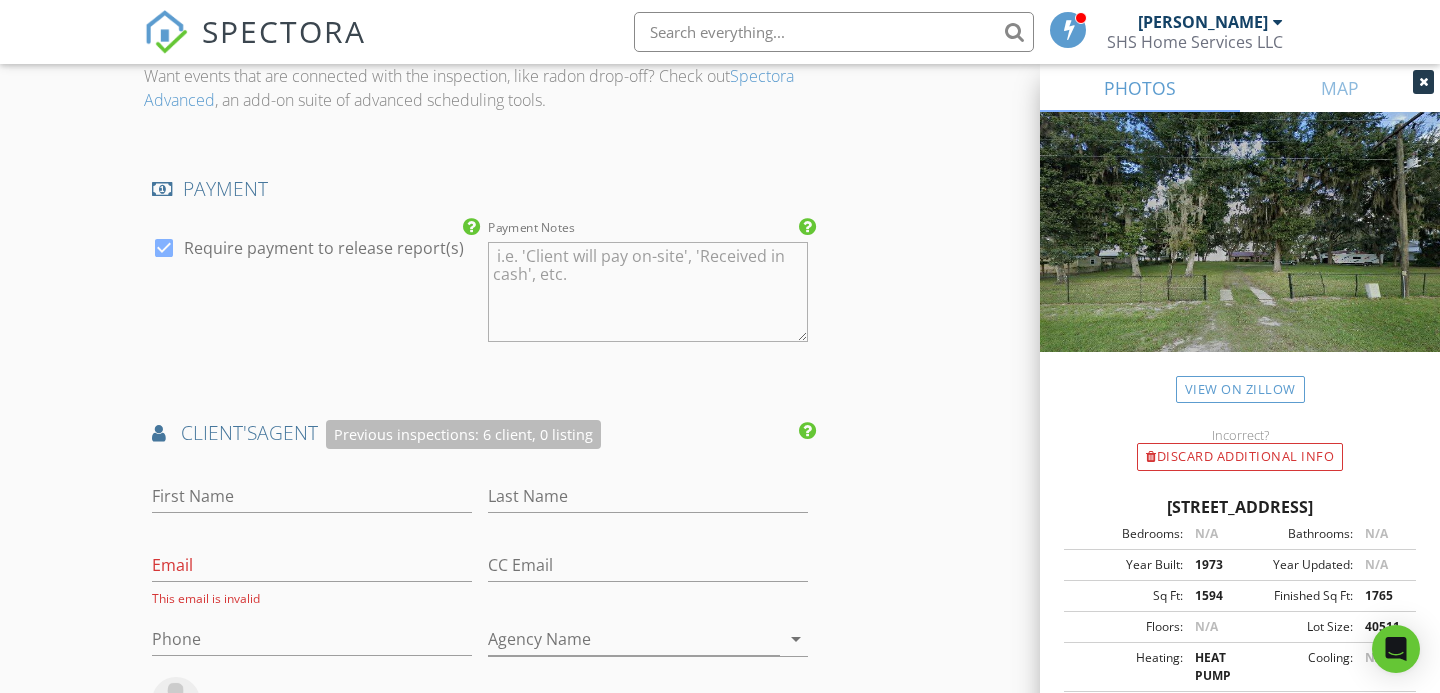 scroll, scrollTop: 2543, scrollLeft: 0, axis: vertical 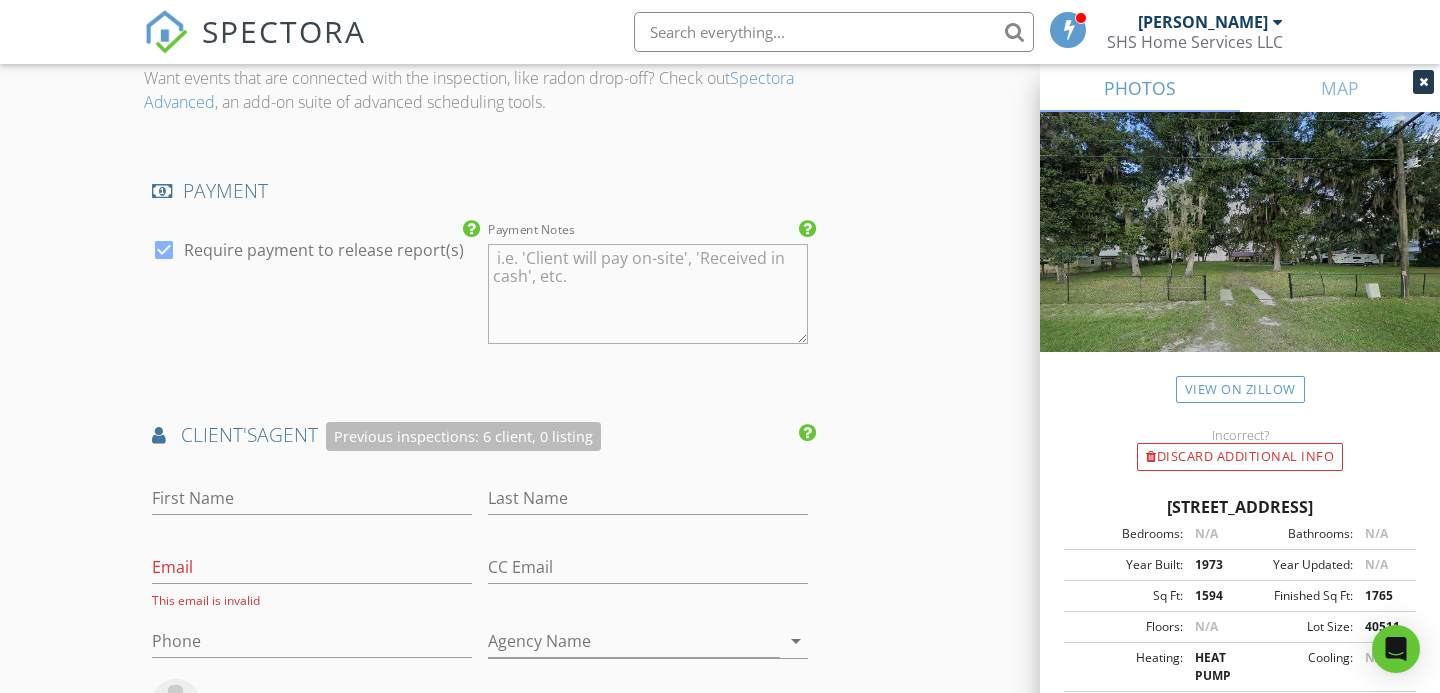 type 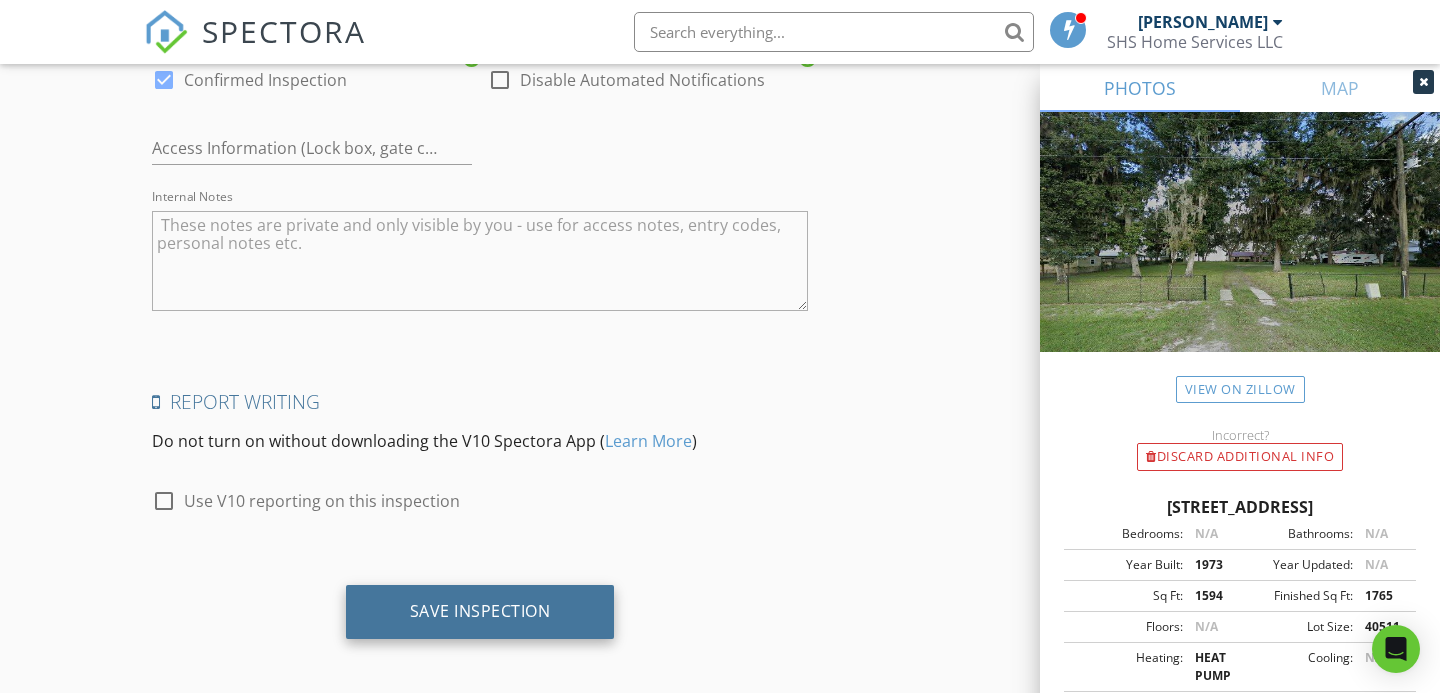 scroll, scrollTop: 3854, scrollLeft: 0, axis: vertical 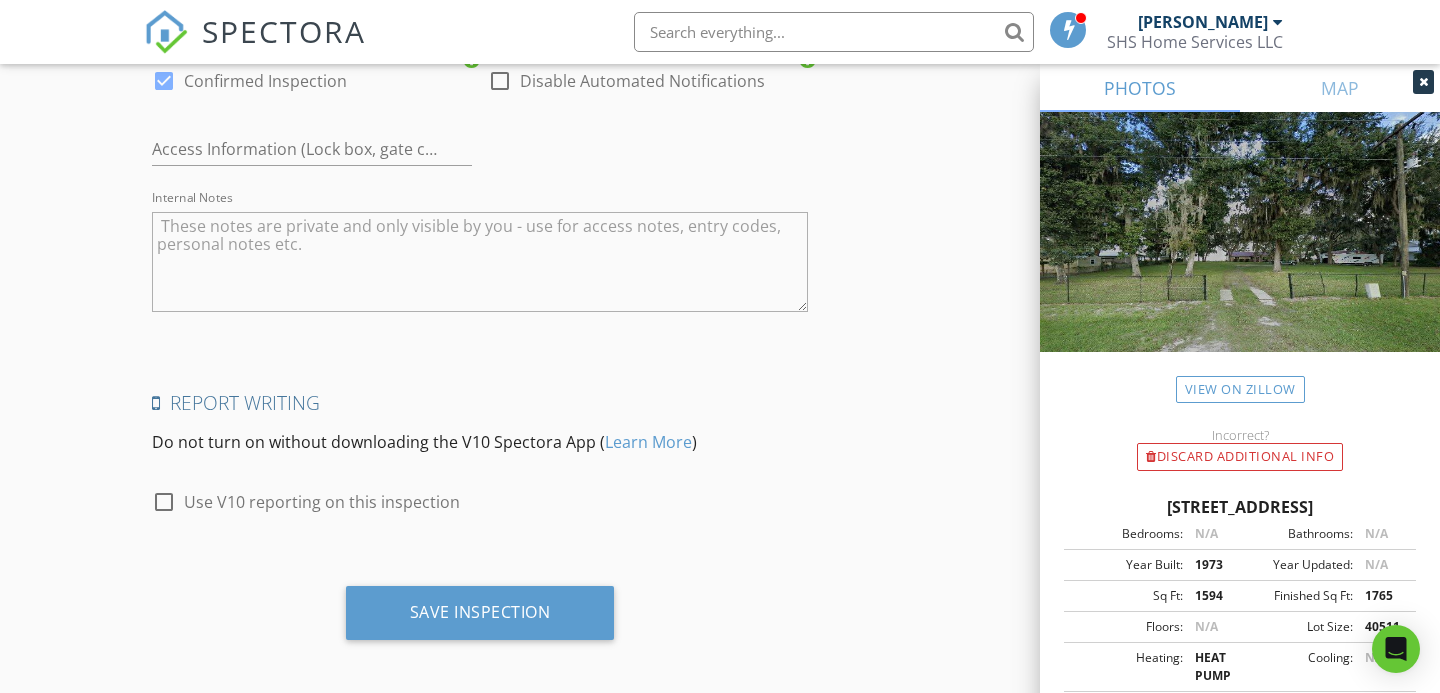 click at bounding box center [164, 502] 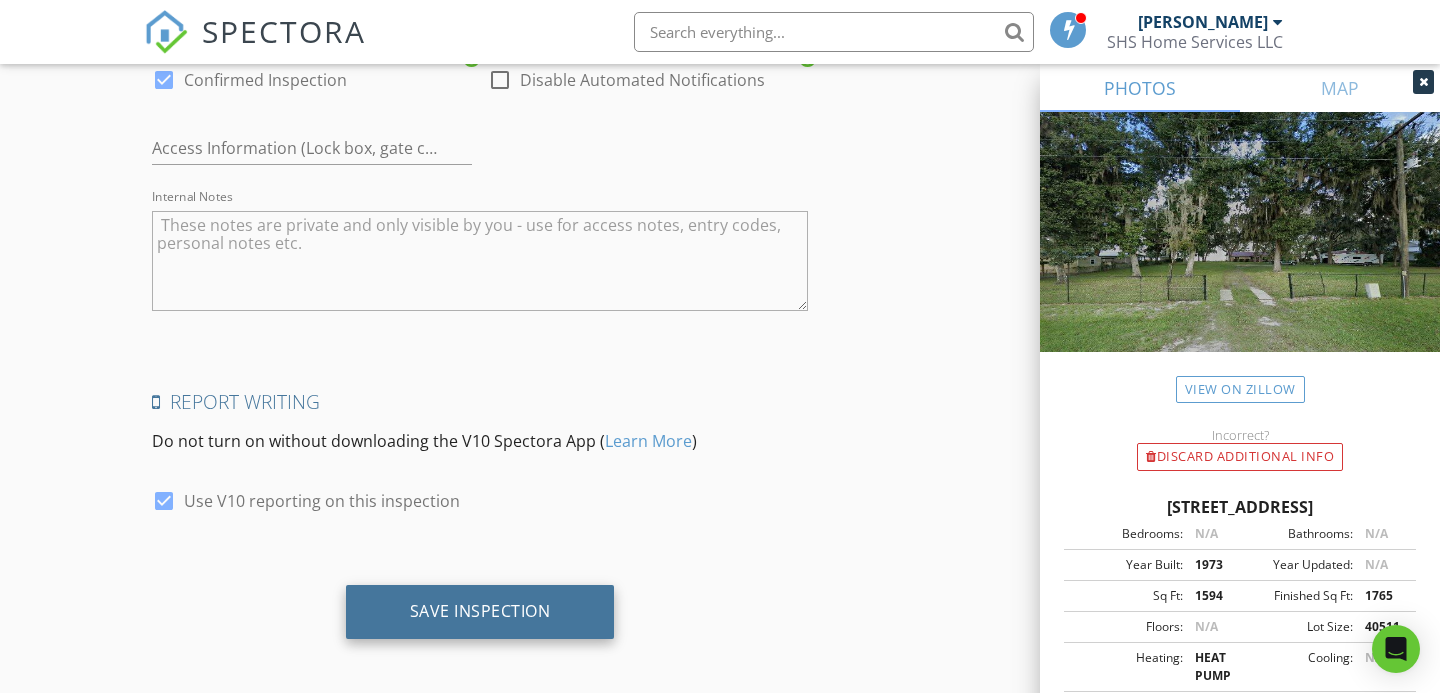 scroll, scrollTop: 3854, scrollLeft: 0, axis: vertical 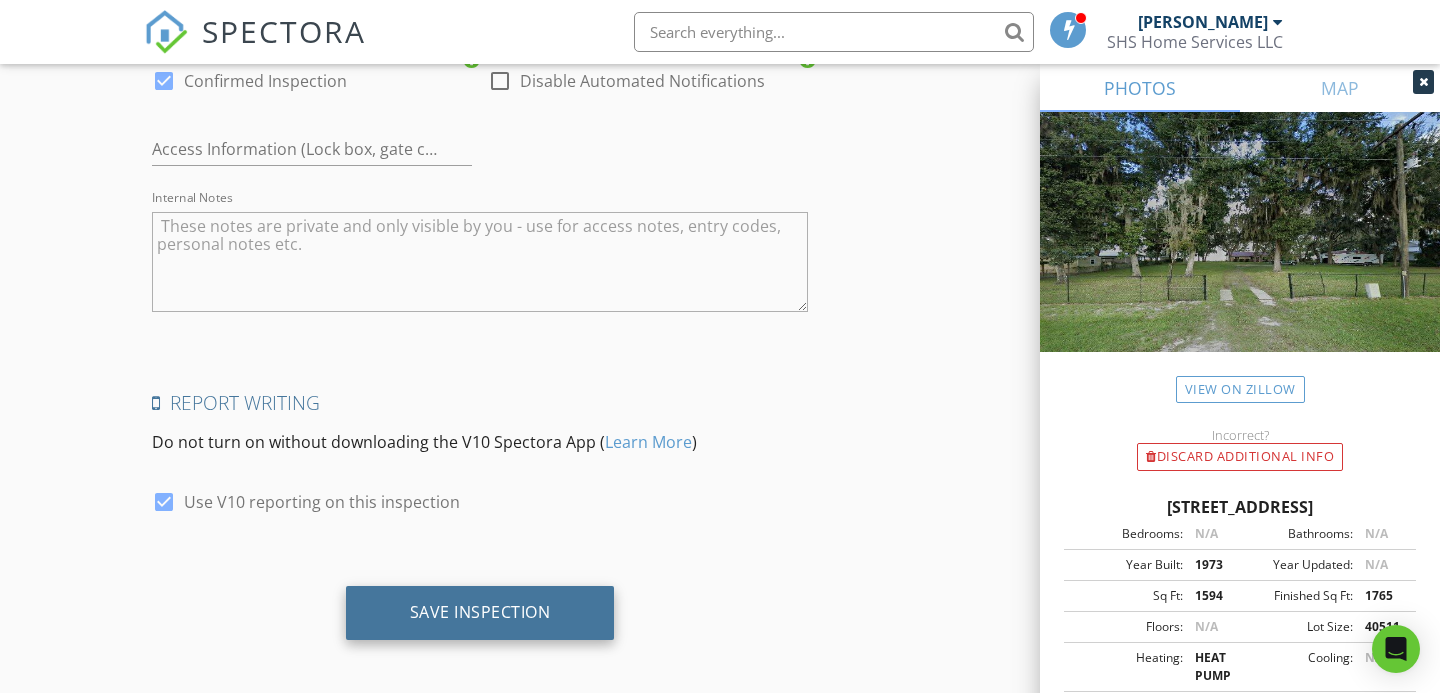 click on "Save Inspection" at bounding box center (480, 612) 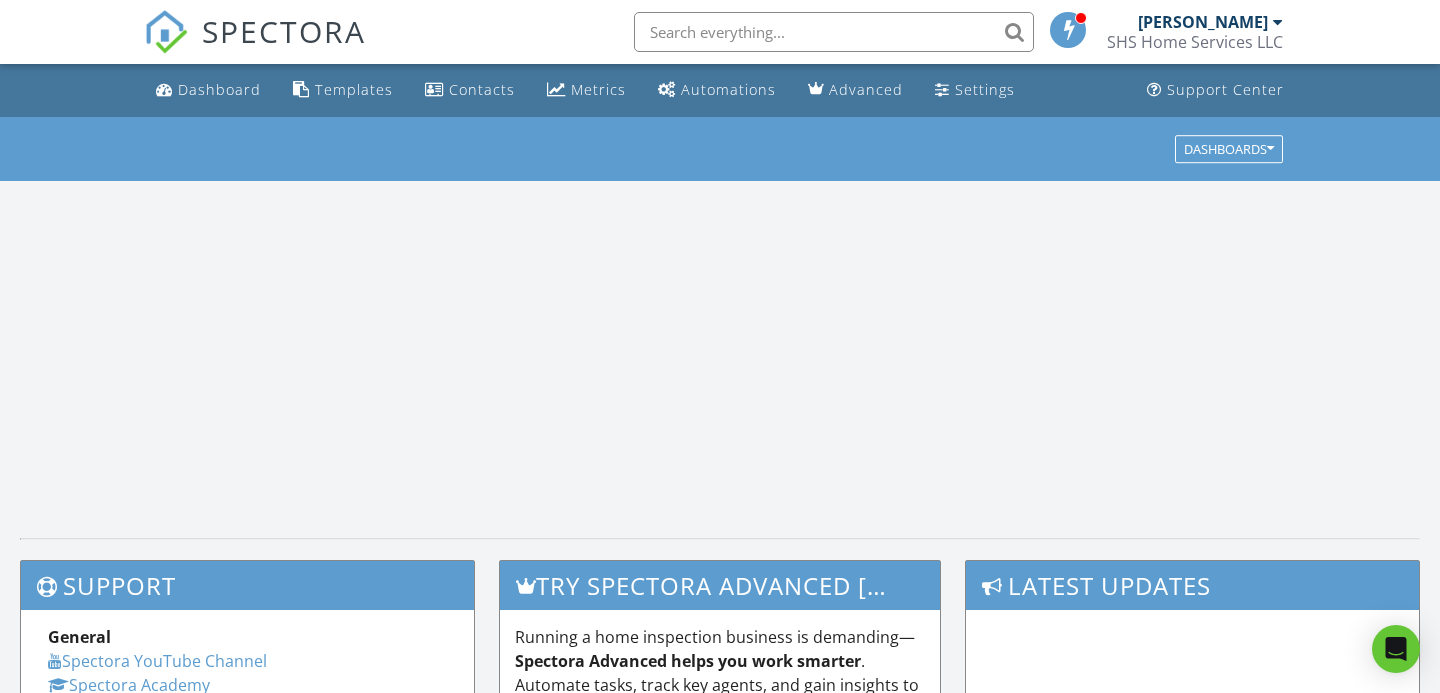 scroll, scrollTop: 0, scrollLeft: 0, axis: both 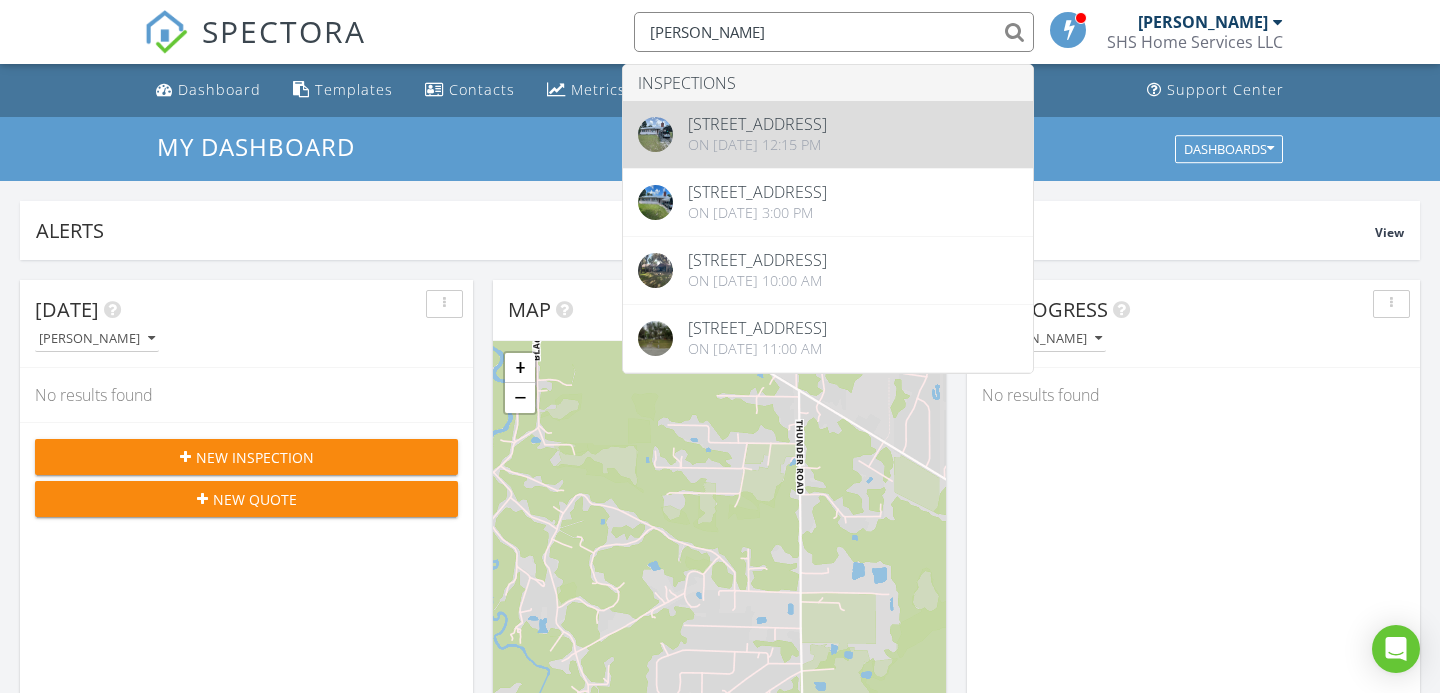 type on "futch" 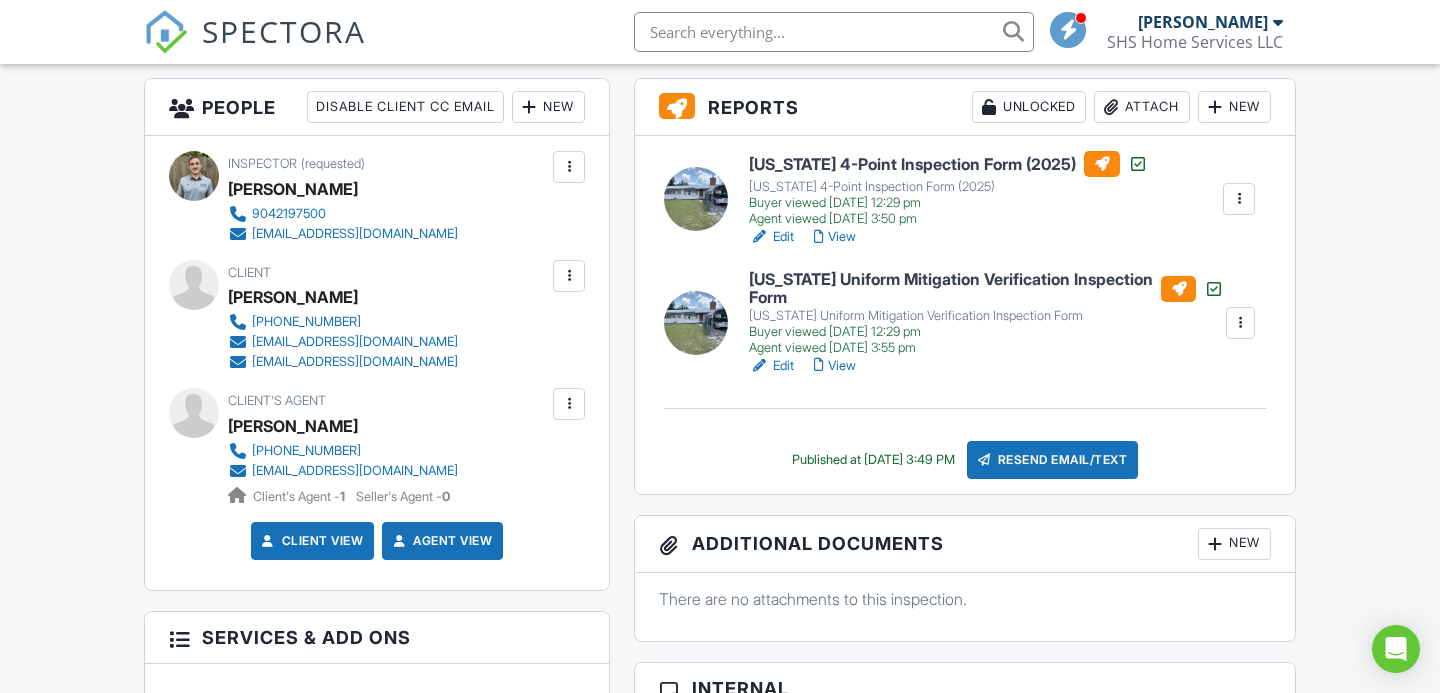 scroll, scrollTop: 0, scrollLeft: 0, axis: both 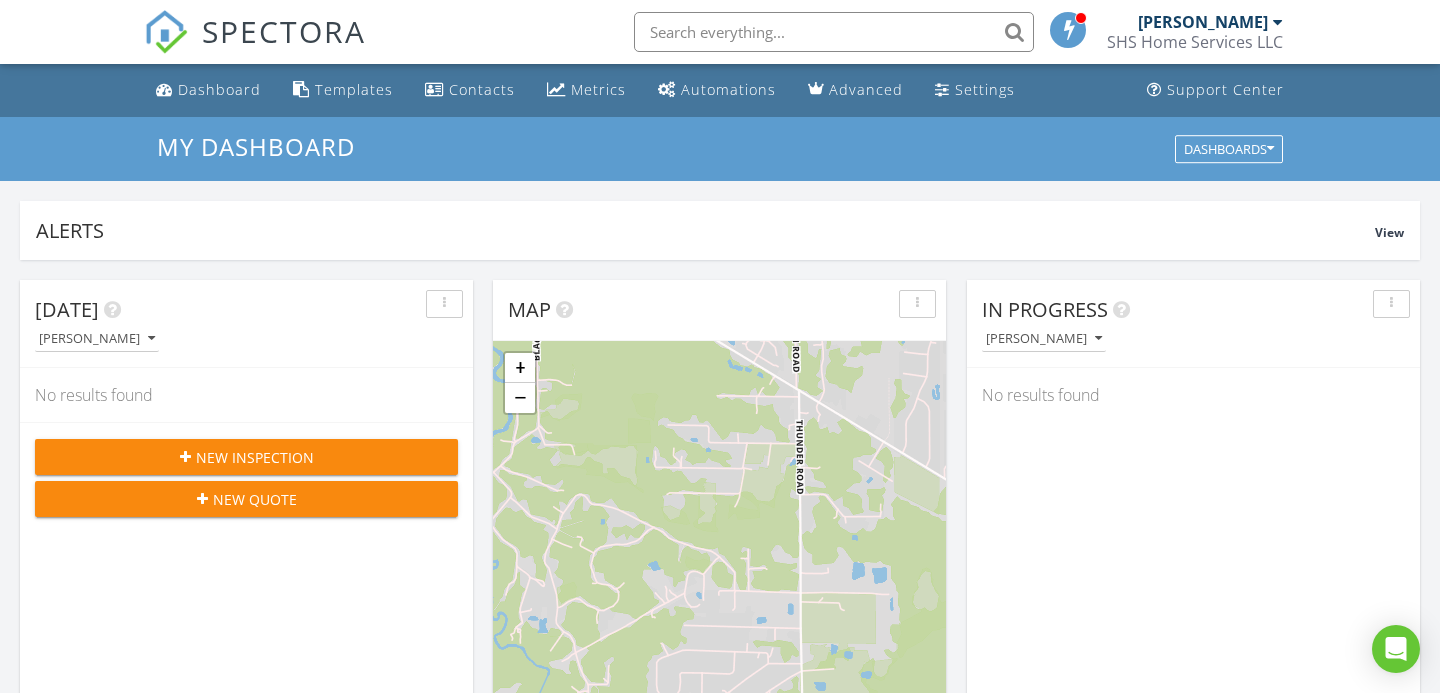 click at bounding box center (834, 32) 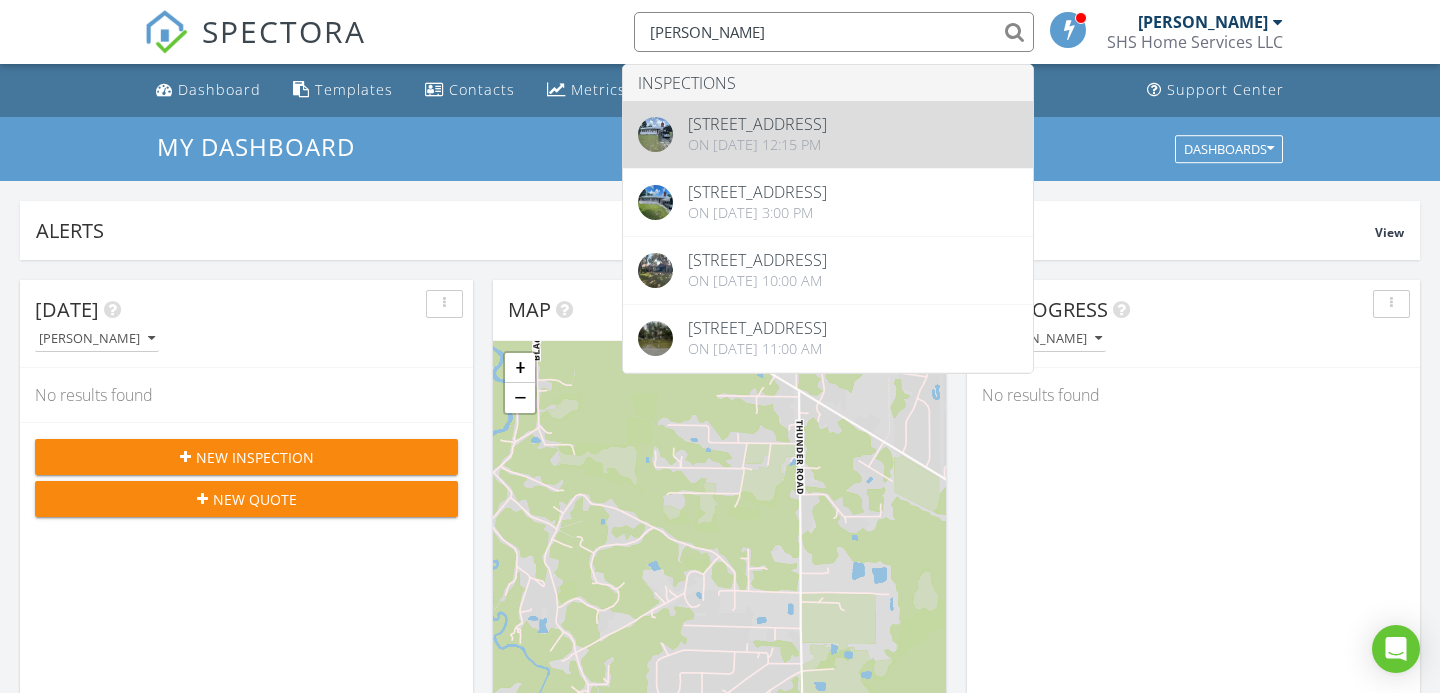 type on "[PERSON_NAME]" 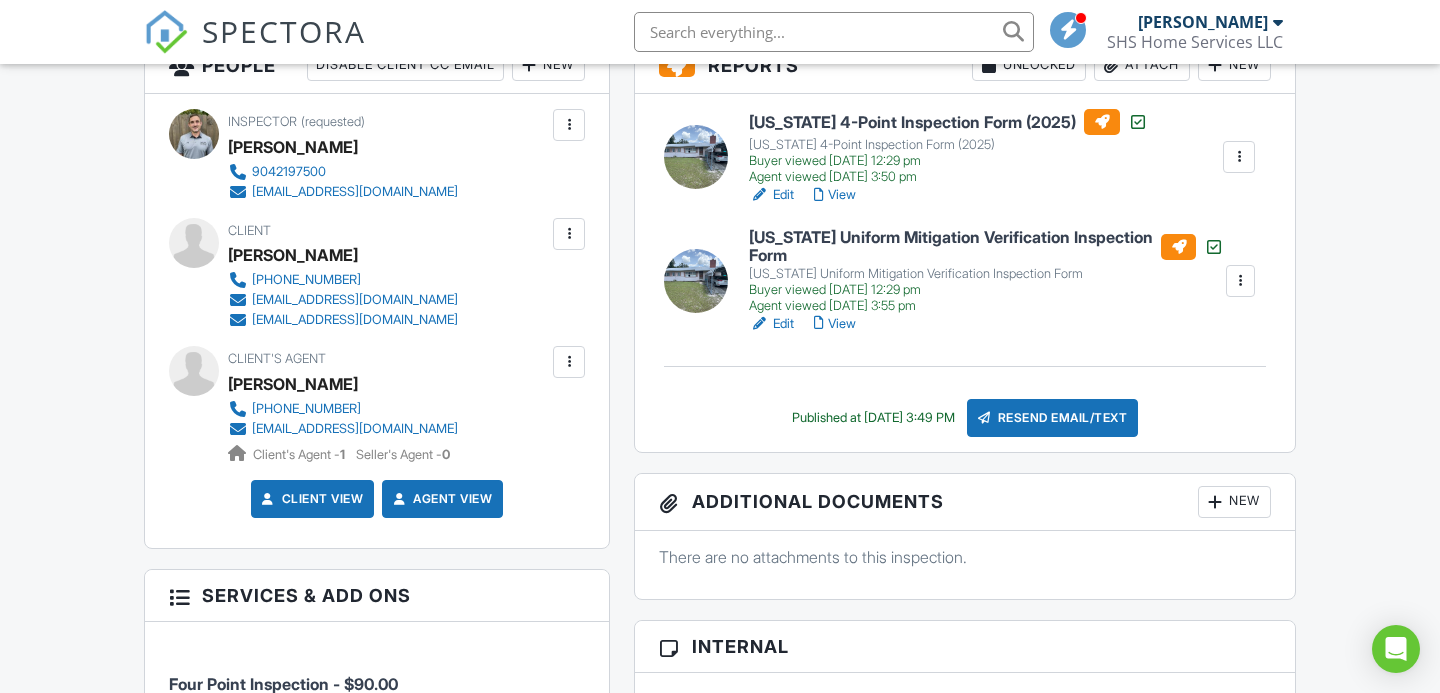 scroll, scrollTop: 595, scrollLeft: 0, axis: vertical 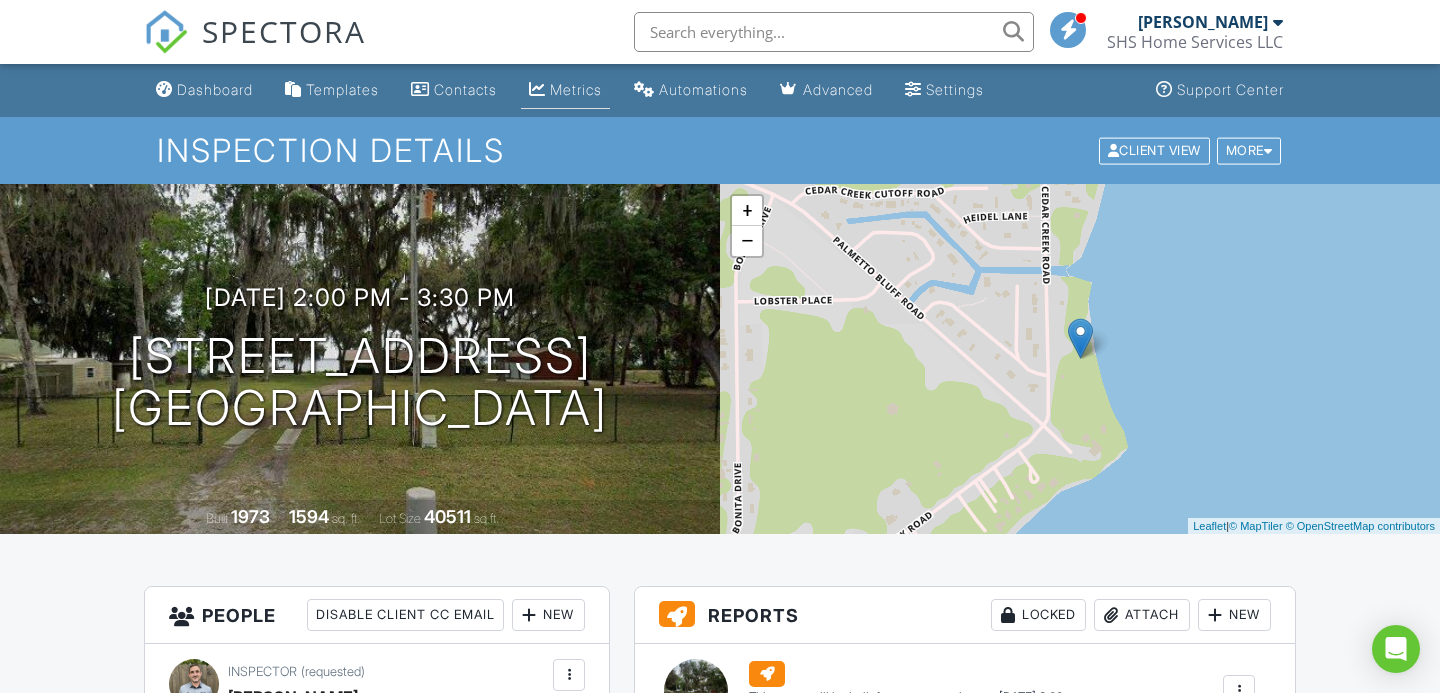 click on "Metrics" at bounding box center (565, 90) 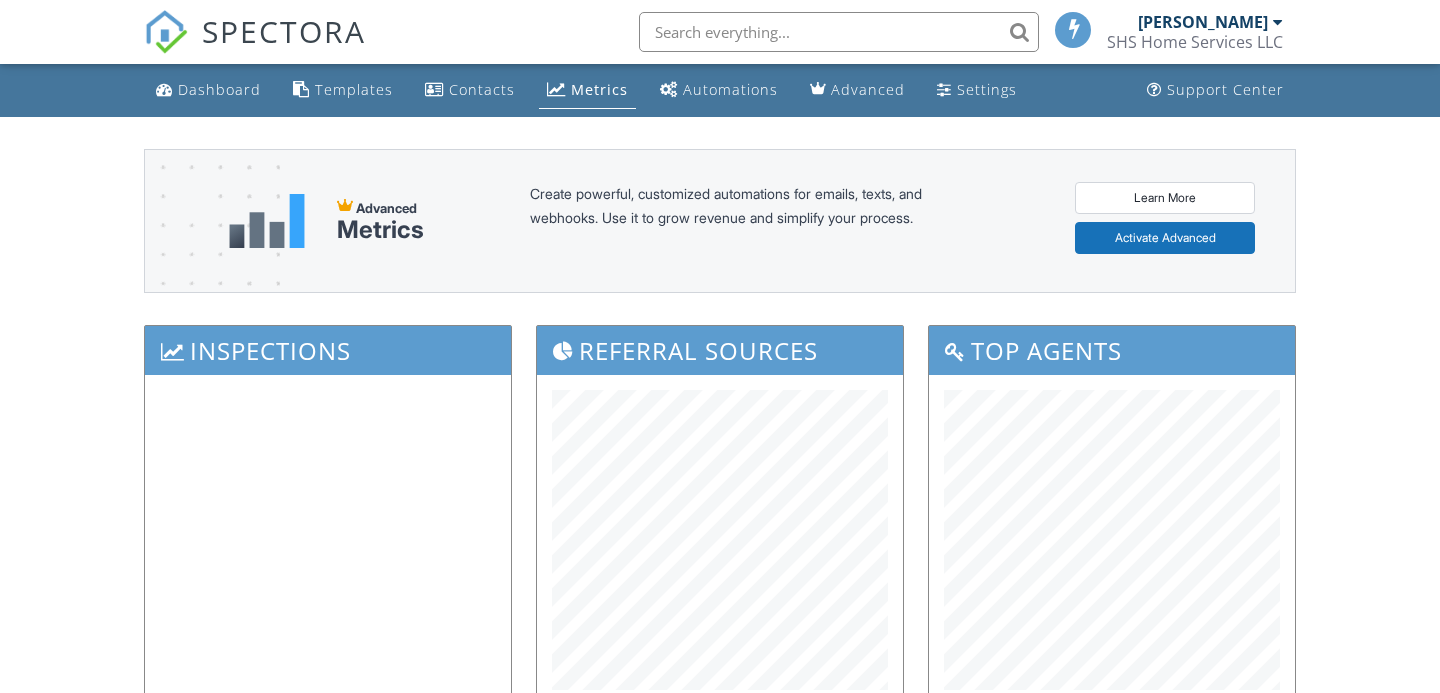 scroll, scrollTop: 0, scrollLeft: 0, axis: both 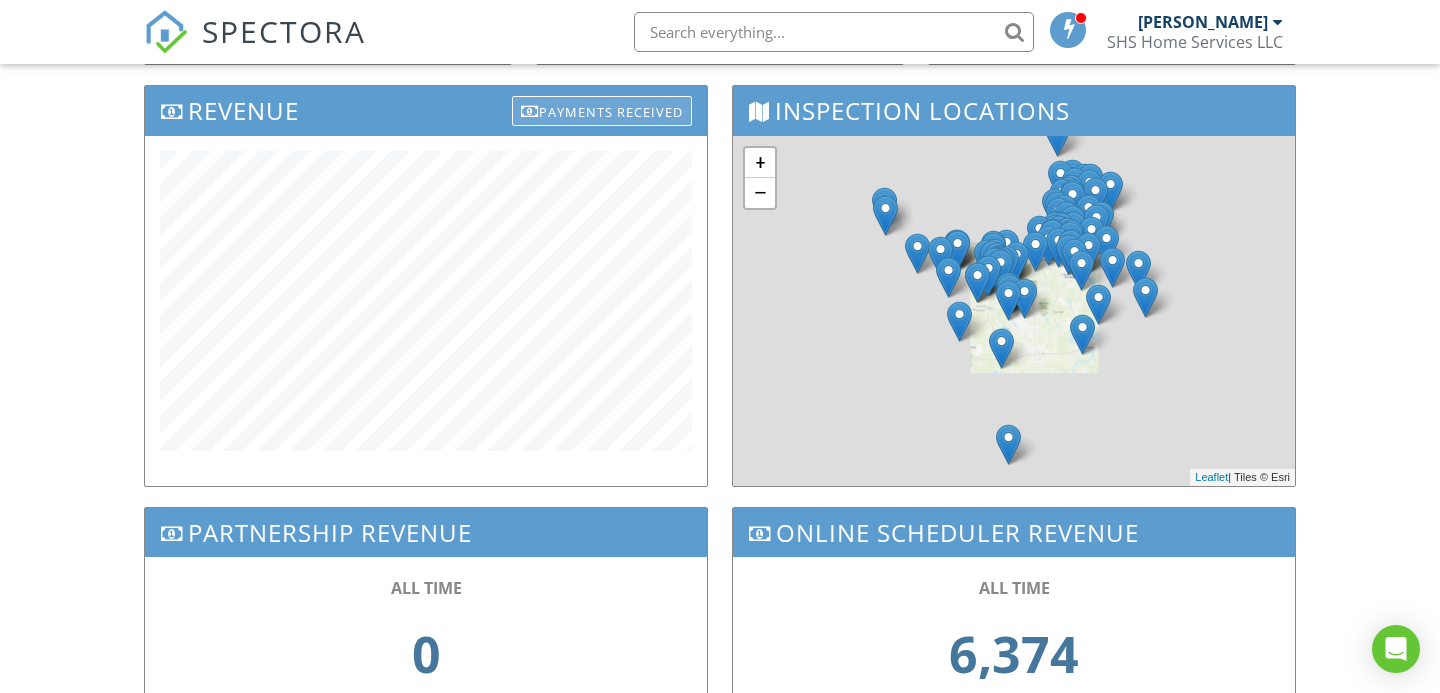 click on "Payments Received" at bounding box center (602, 111) 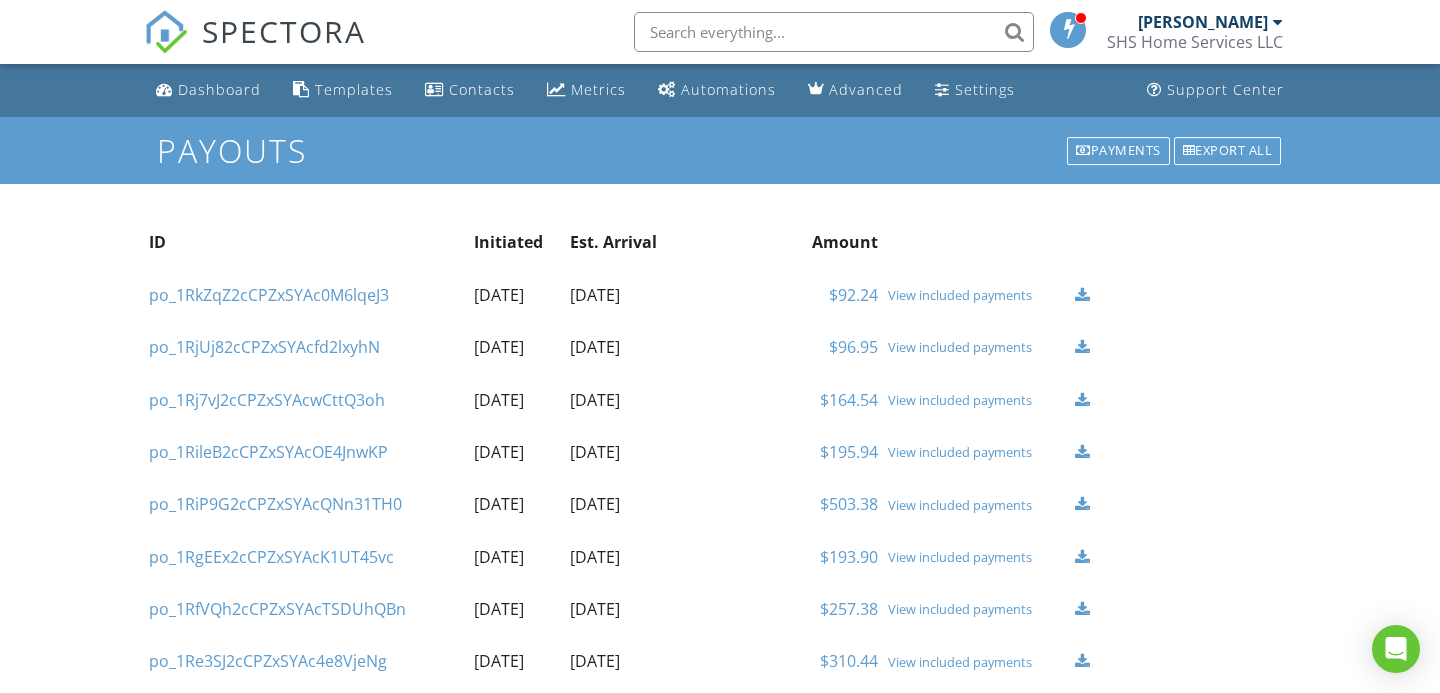 scroll, scrollTop: 0, scrollLeft: 0, axis: both 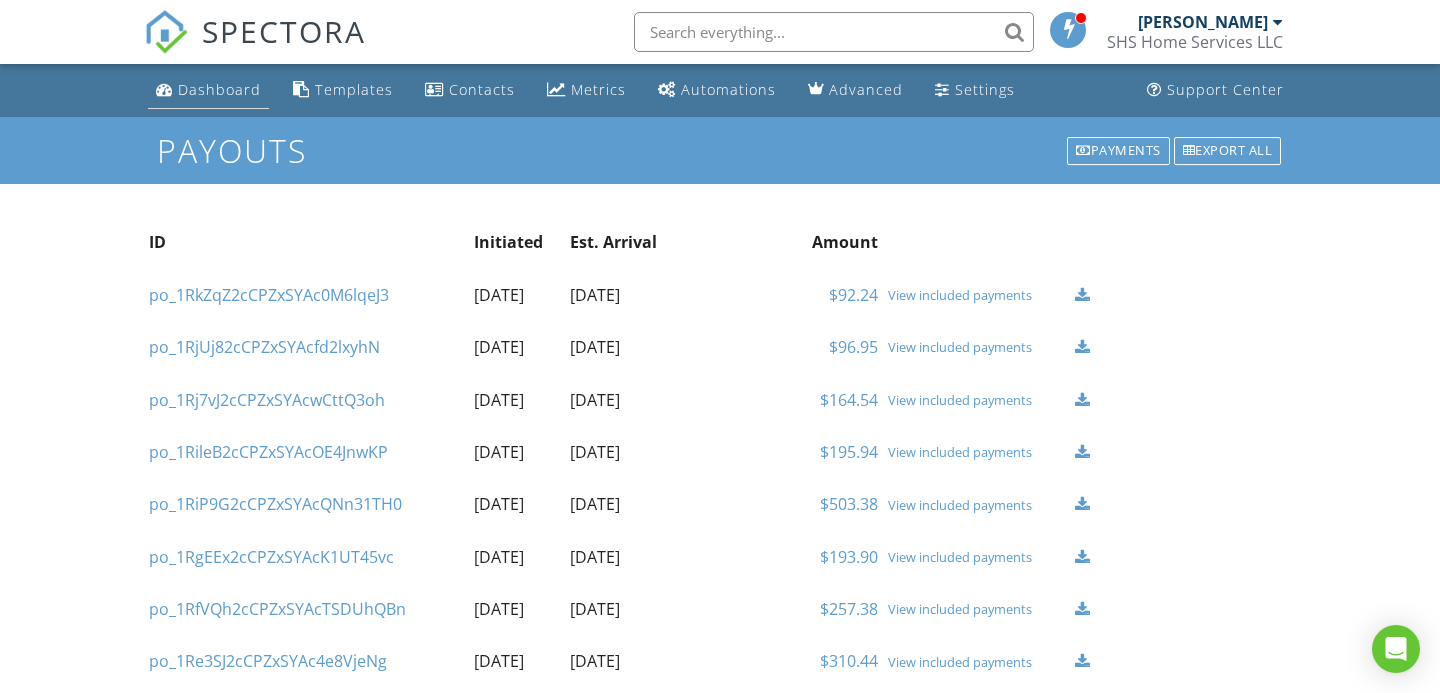 click on "Dashboard" at bounding box center [219, 89] 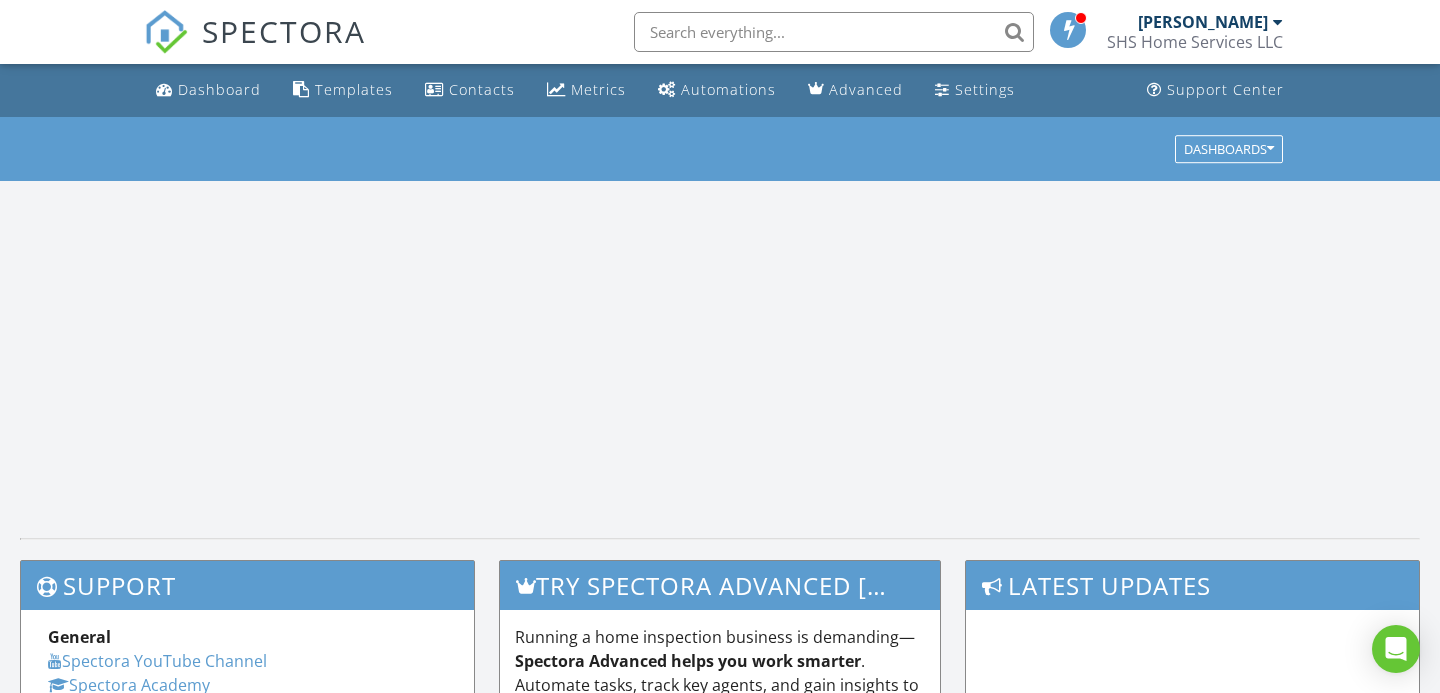 scroll, scrollTop: 0, scrollLeft: 0, axis: both 